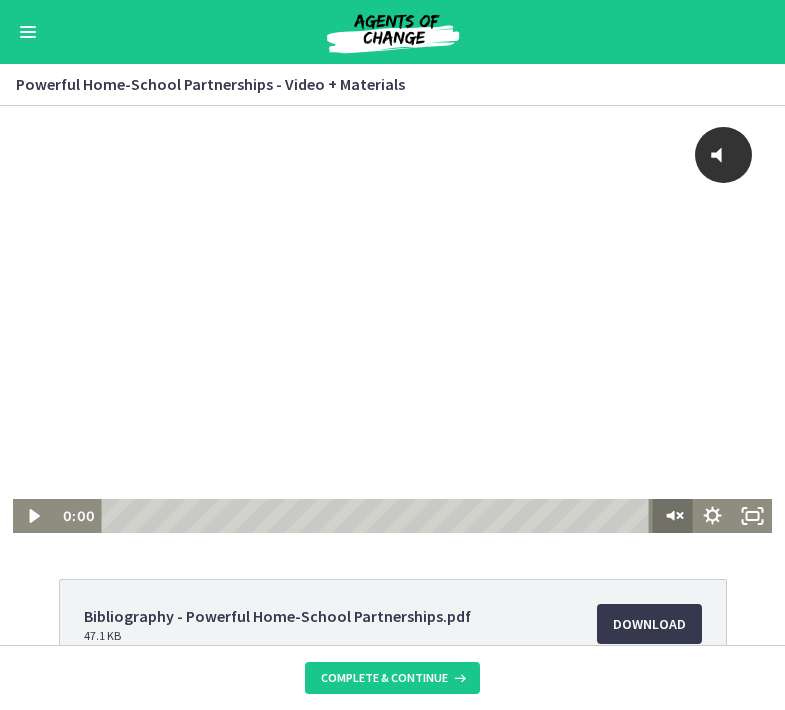 scroll, scrollTop: 0, scrollLeft: 0, axis: both 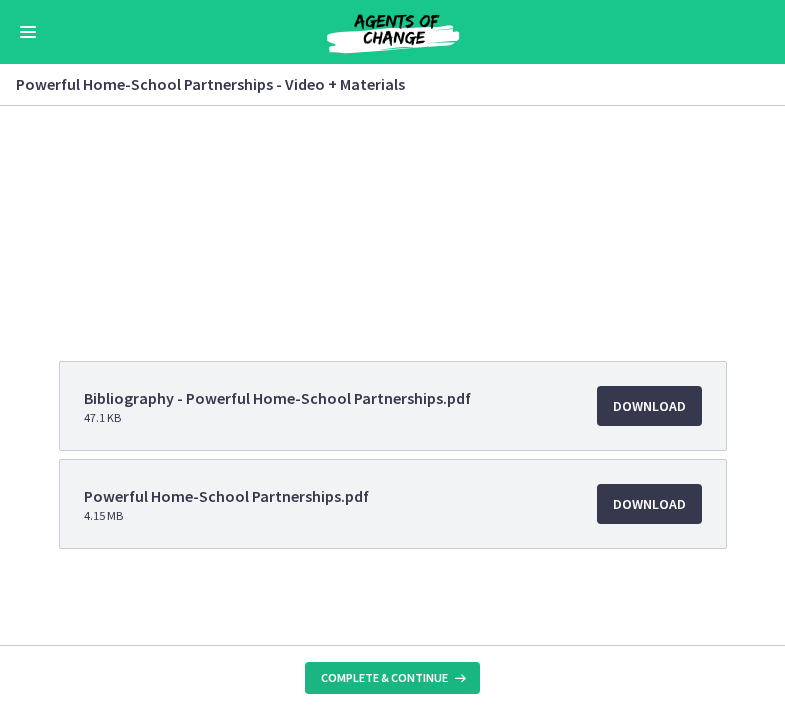click on "Complete & continue" at bounding box center (384, 678) 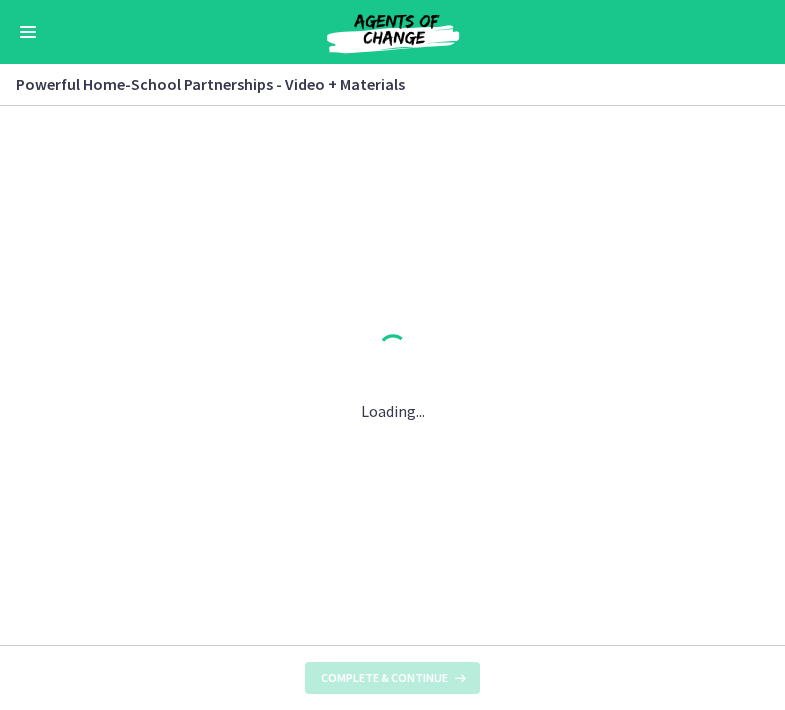 scroll, scrollTop: 0, scrollLeft: 0, axis: both 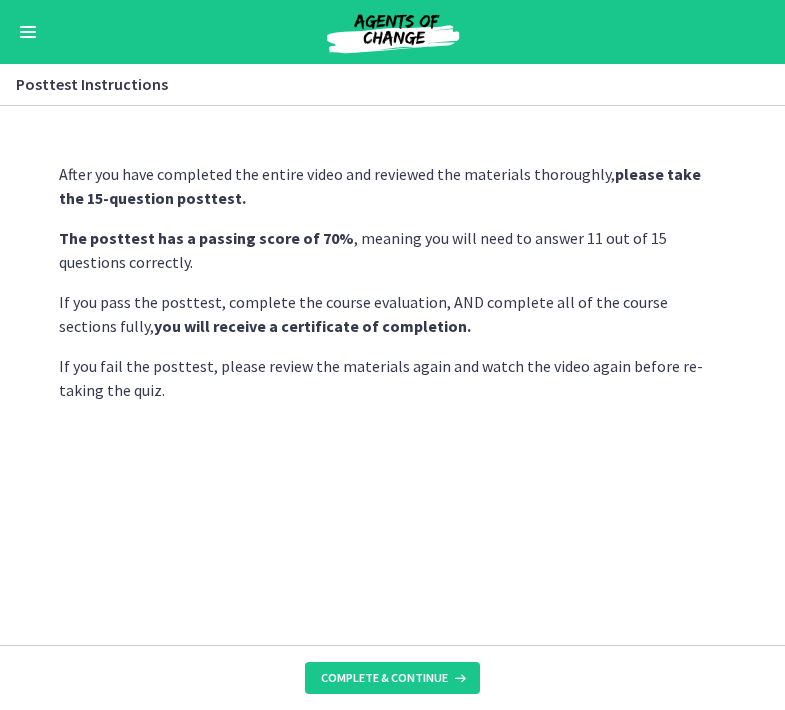 click on "Complete & continue" at bounding box center (384, 678) 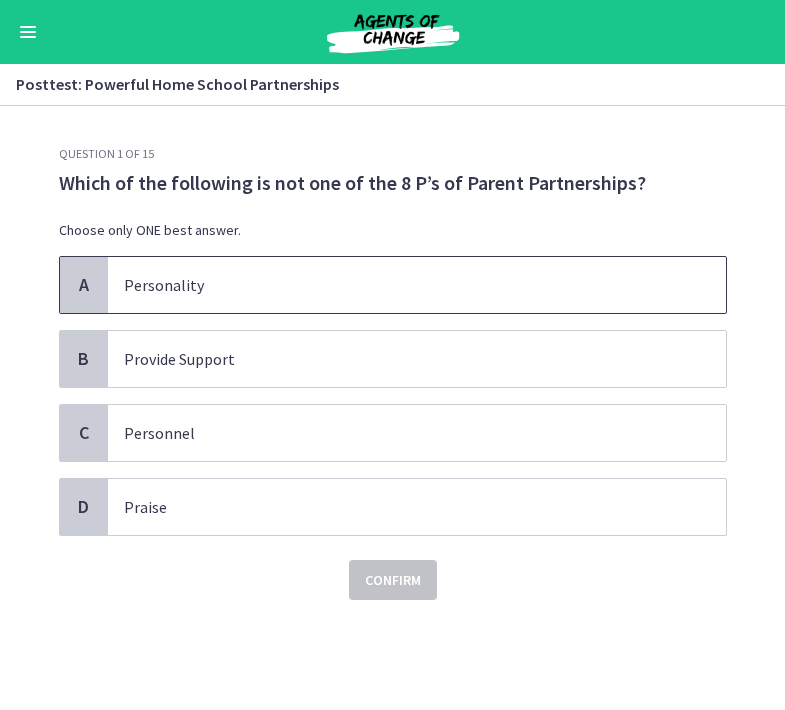 click on "Personality" at bounding box center (417, 285) 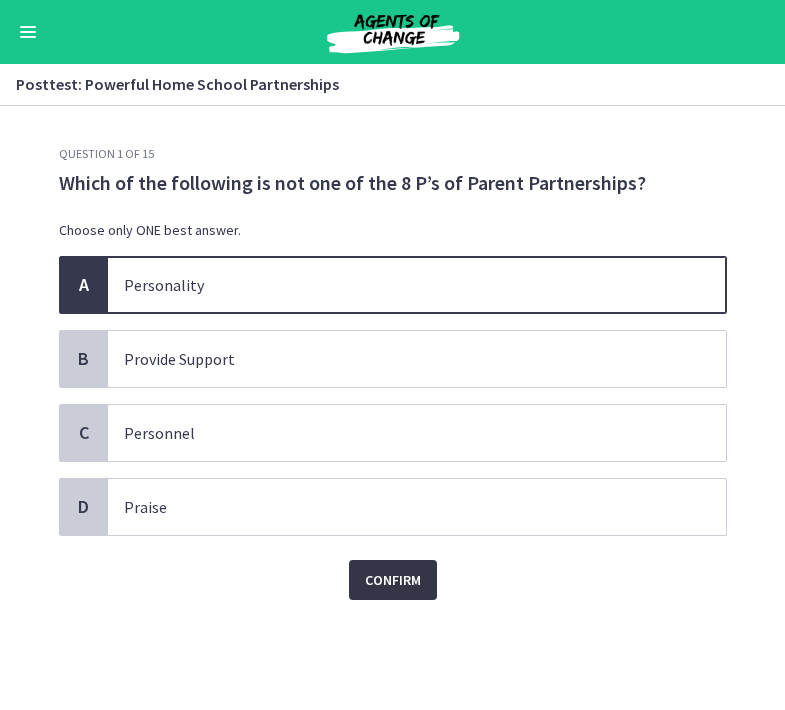 click on "Confirm" at bounding box center [393, 580] 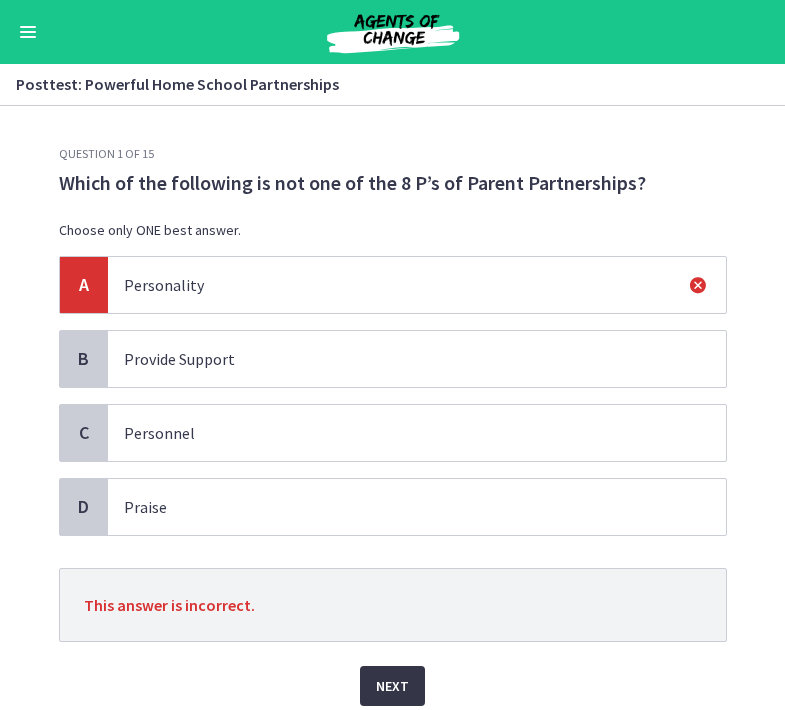 click on "Next" at bounding box center [392, 686] 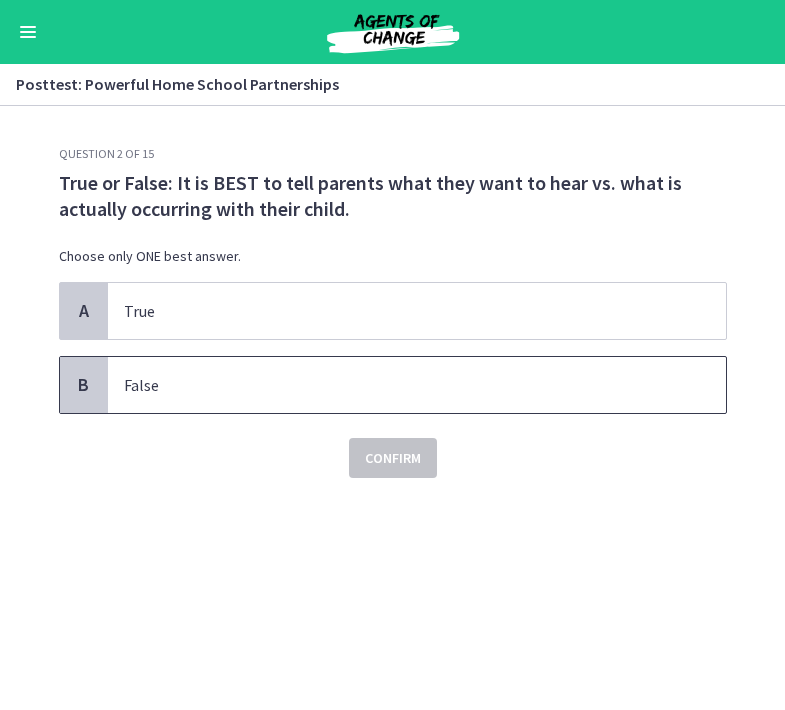 click on "False" at bounding box center (397, 385) 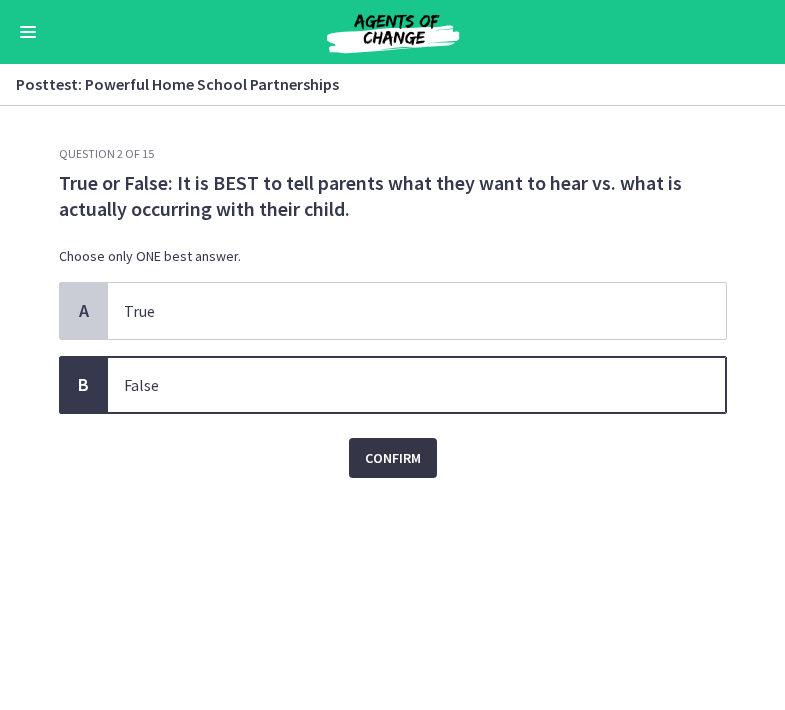 click on "Confirm" at bounding box center [393, 458] 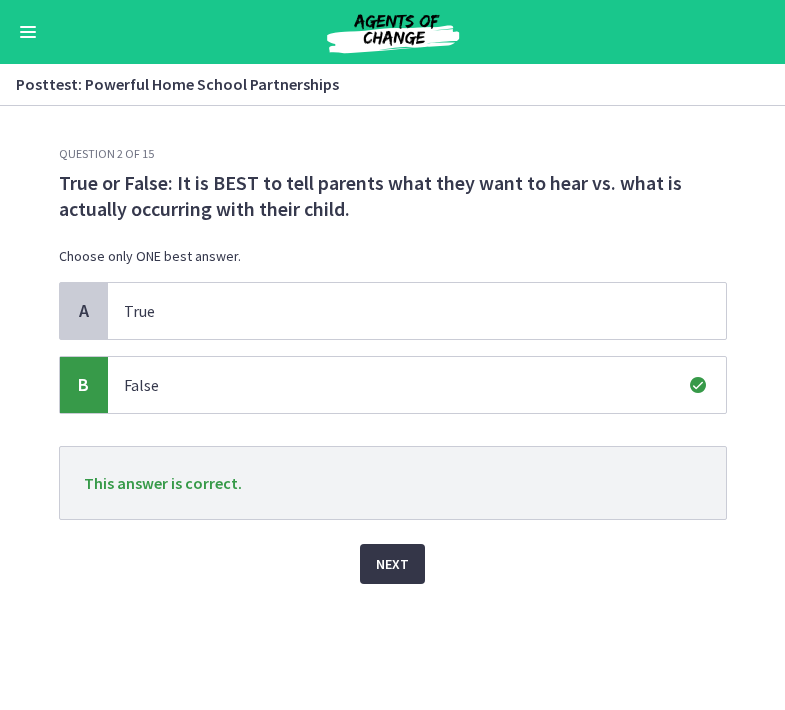 click on "Next" at bounding box center [392, 564] 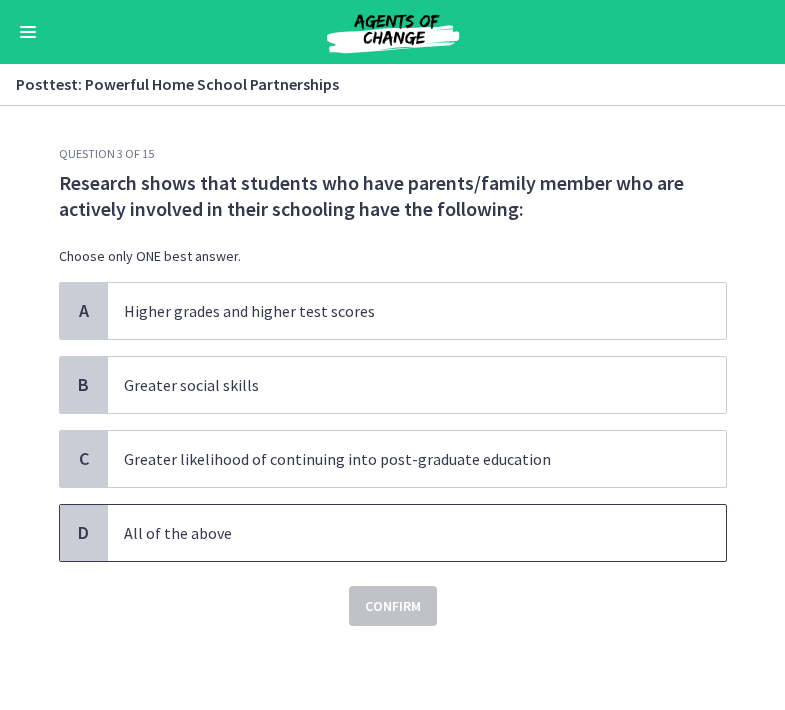 click on "All of the above" at bounding box center [417, 533] 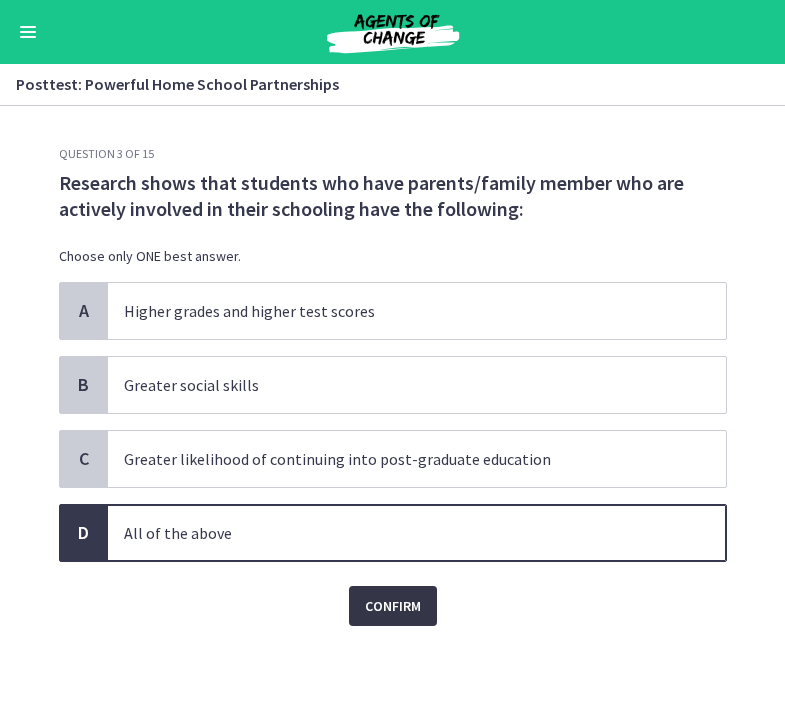 click on "Confirm" at bounding box center (393, 606) 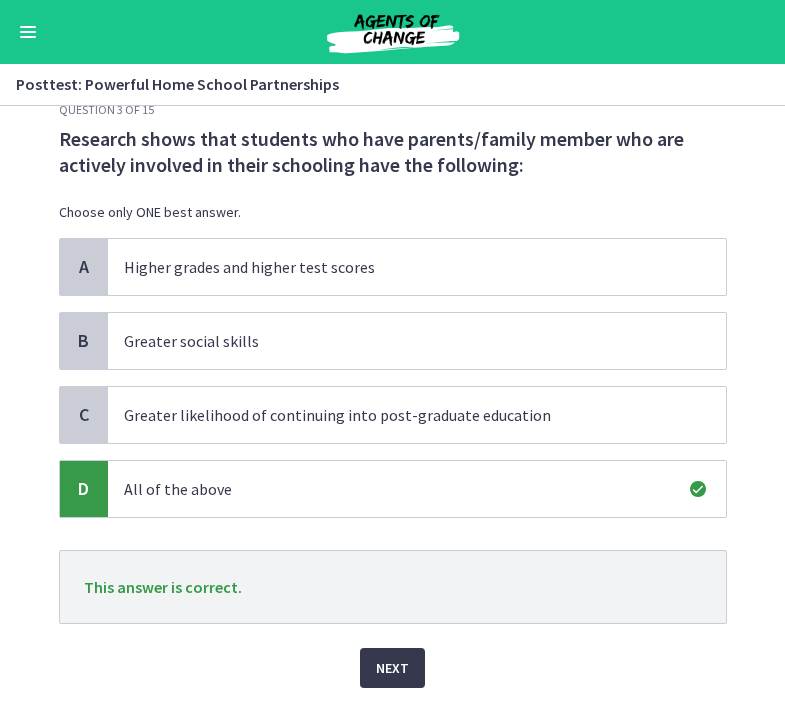 scroll, scrollTop: 51, scrollLeft: 0, axis: vertical 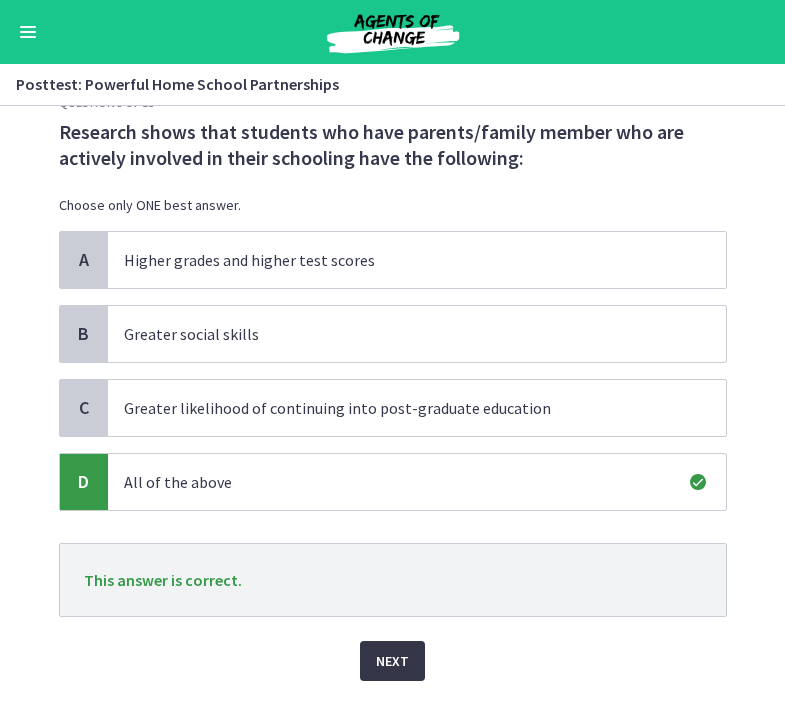click on "Next" at bounding box center (392, 661) 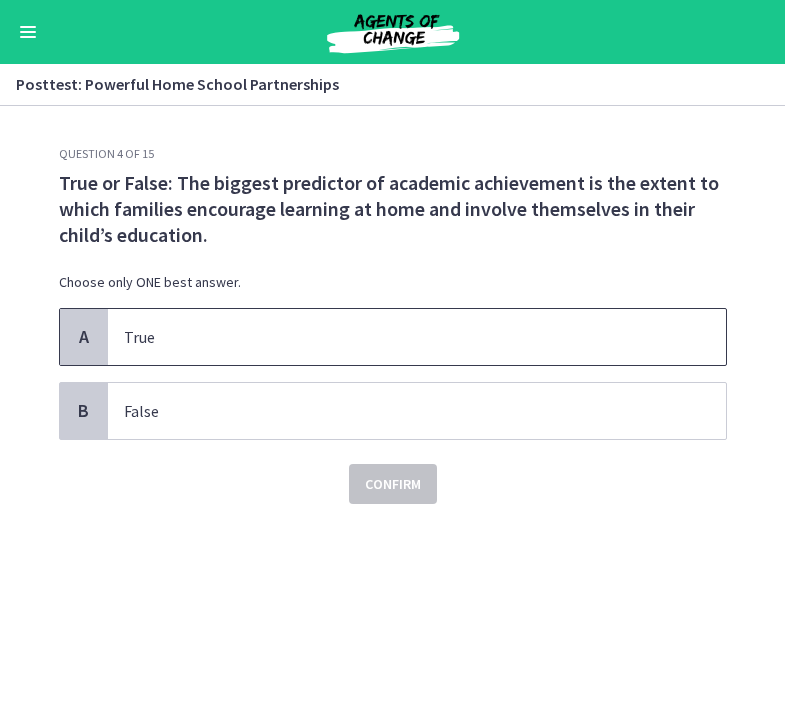 click on "True" at bounding box center [397, 337] 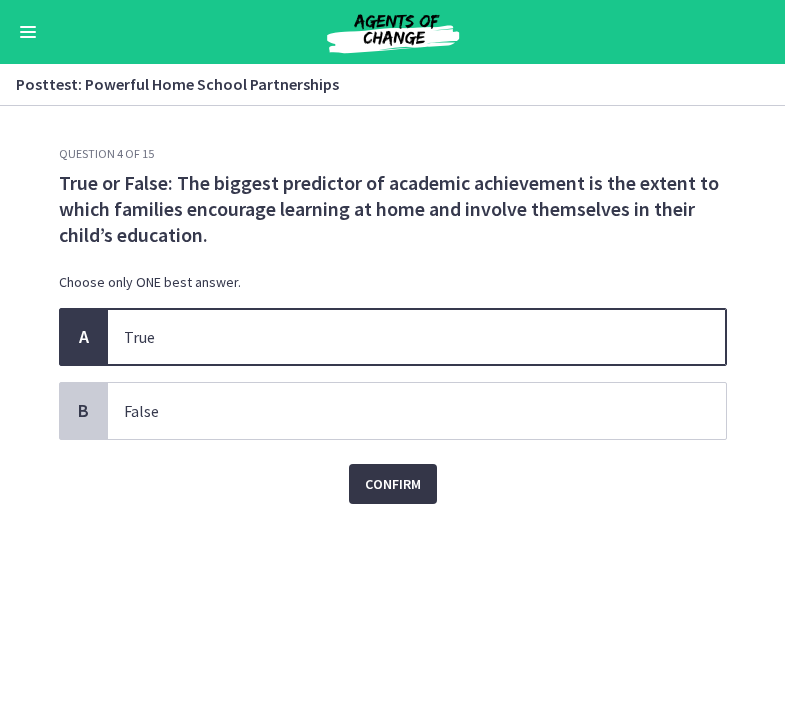click on "Confirm" at bounding box center [393, 484] 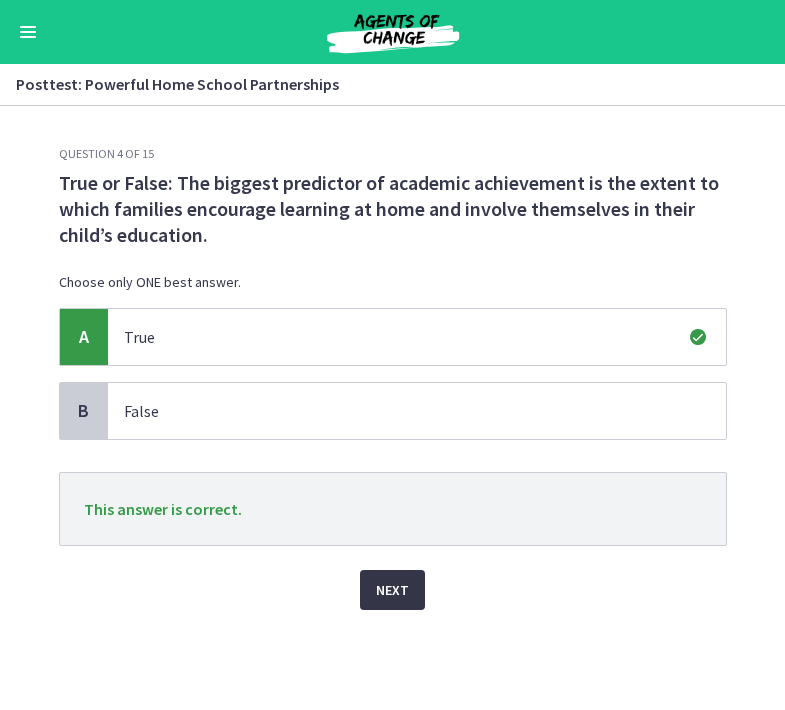 click on "Next" at bounding box center (392, 590) 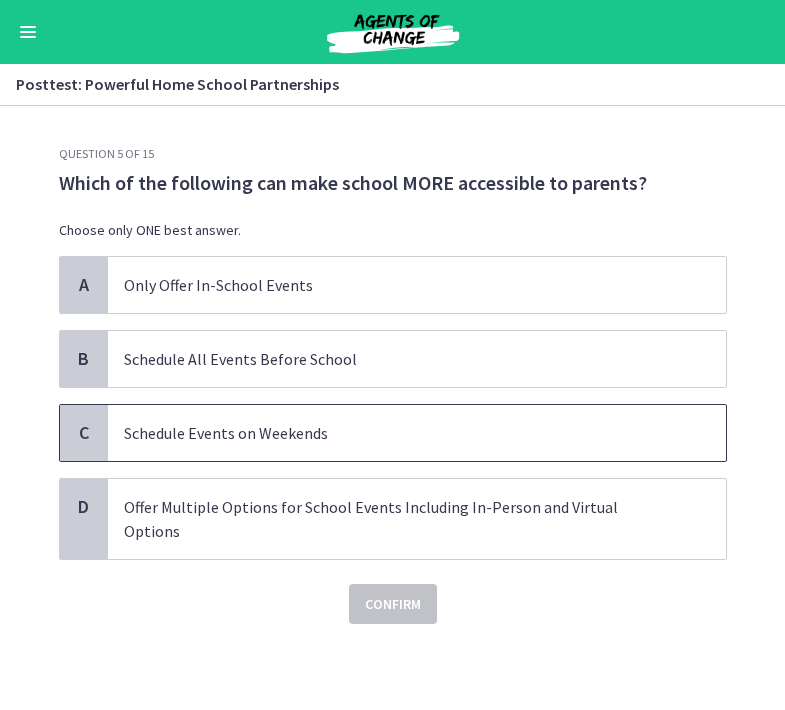 click on "Schedule Events on Weekends" at bounding box center (397, 433) 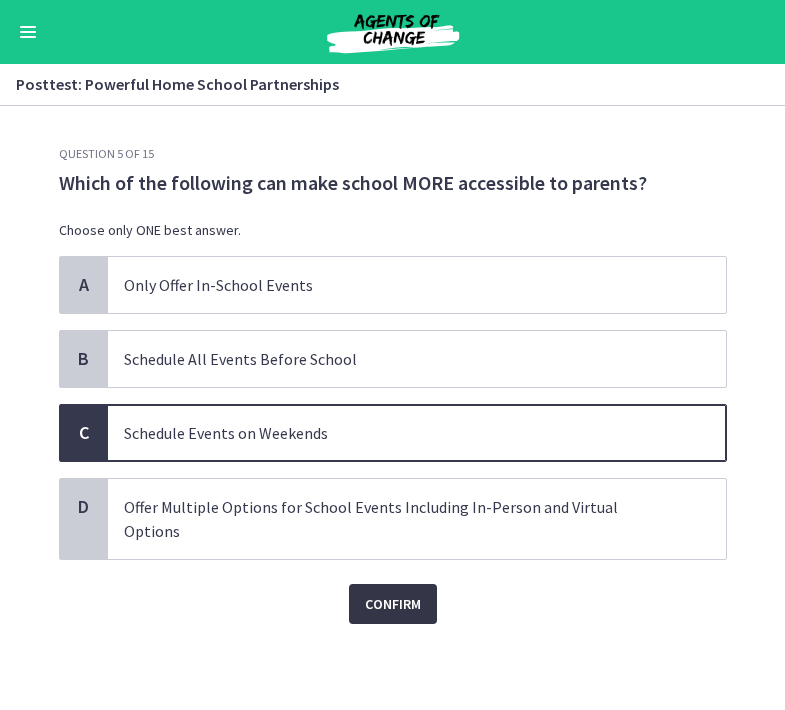 click on "Confirm" at bounding box center [393, 604] 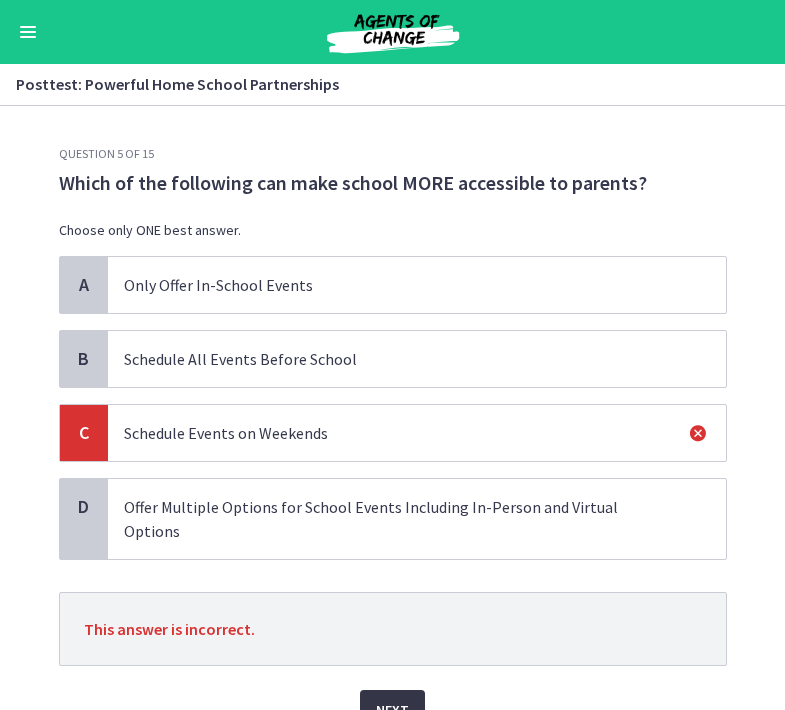 click on "Next" at bounding box center (392, 710) 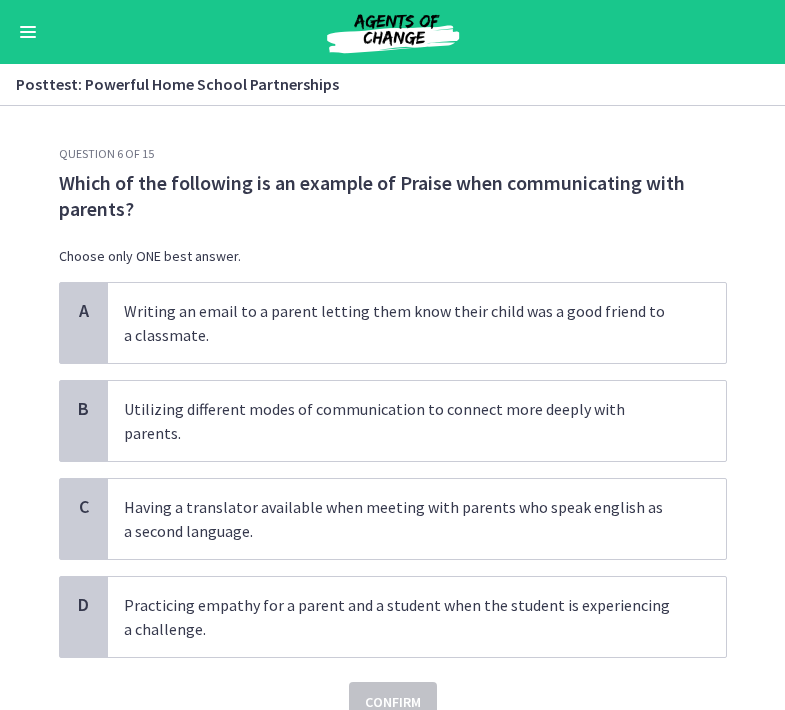 scroll, scrollTop: 30, scrollLeft: 0, axis: vertical 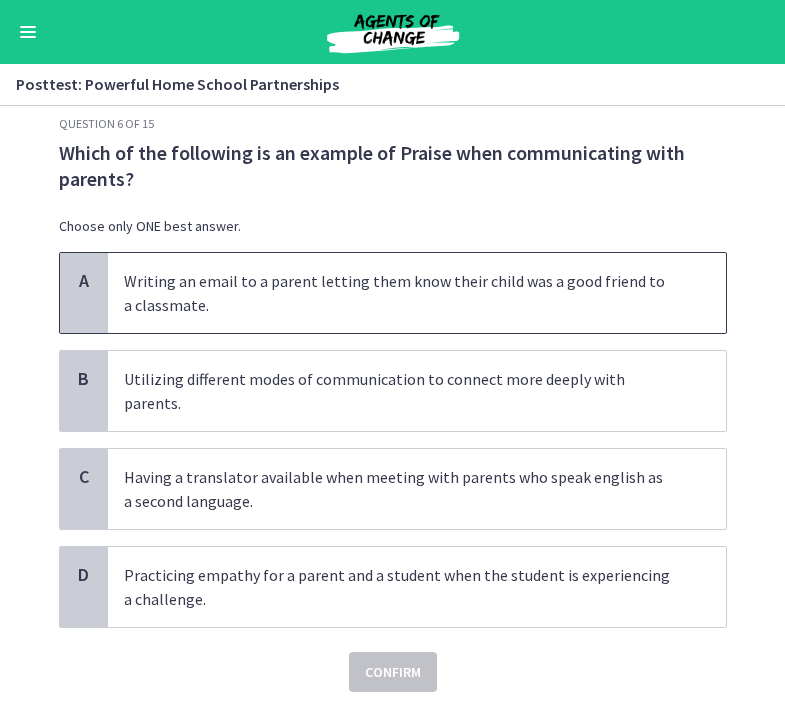 click on "Writing an email to a parent letting them know their child was a good friend to a classmate." at bounding box center (417, 293) 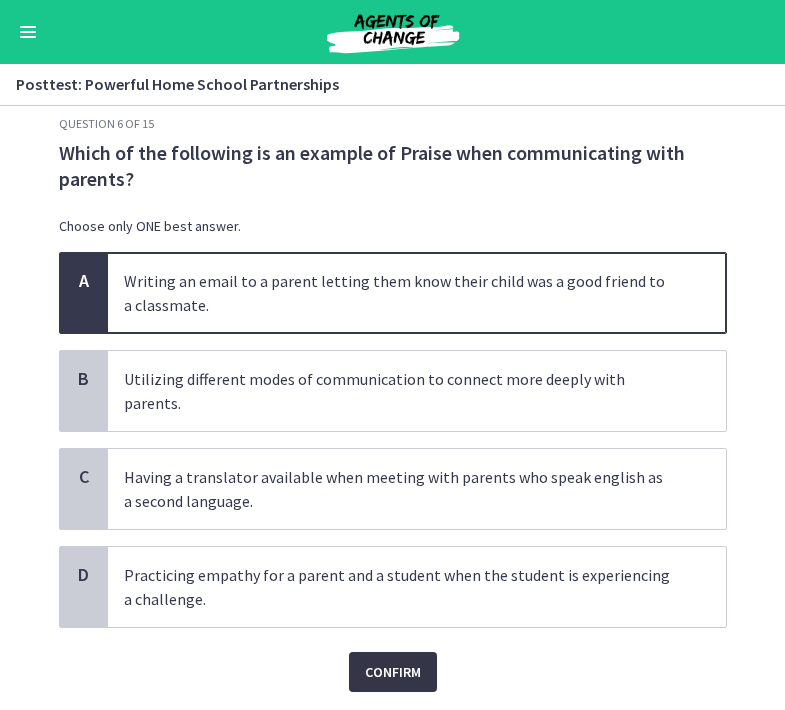 click on "Confirm" at bounding box center [393, 672] 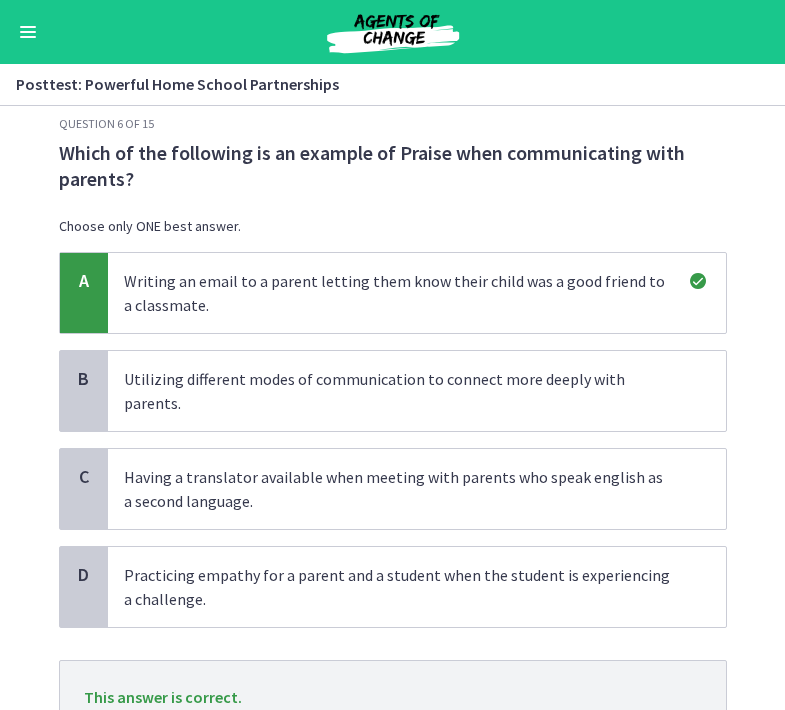 scroll, scrollTop: 141, scrollLeft: 0, axis: vertical 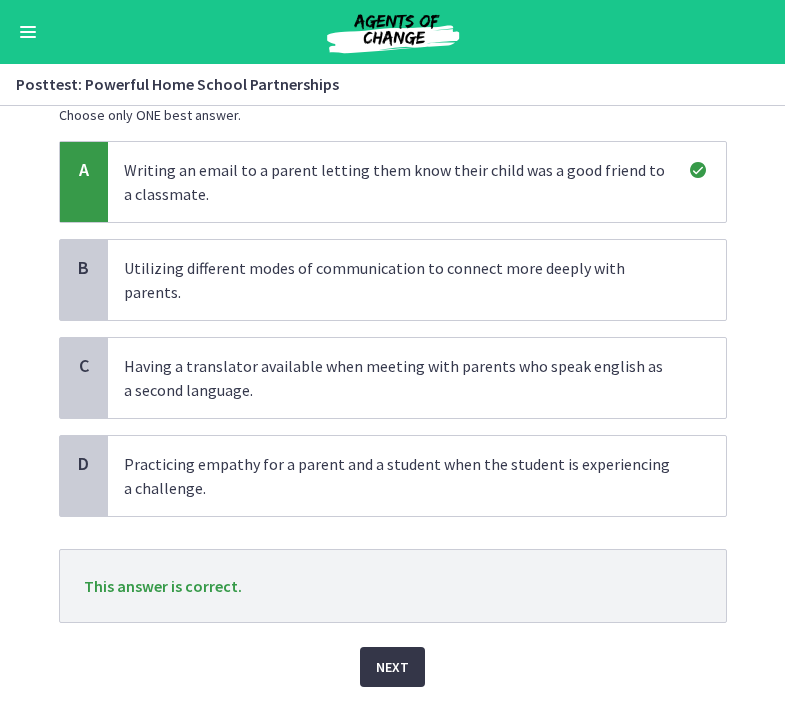 click on "Next" at bounding box center [392, 667] 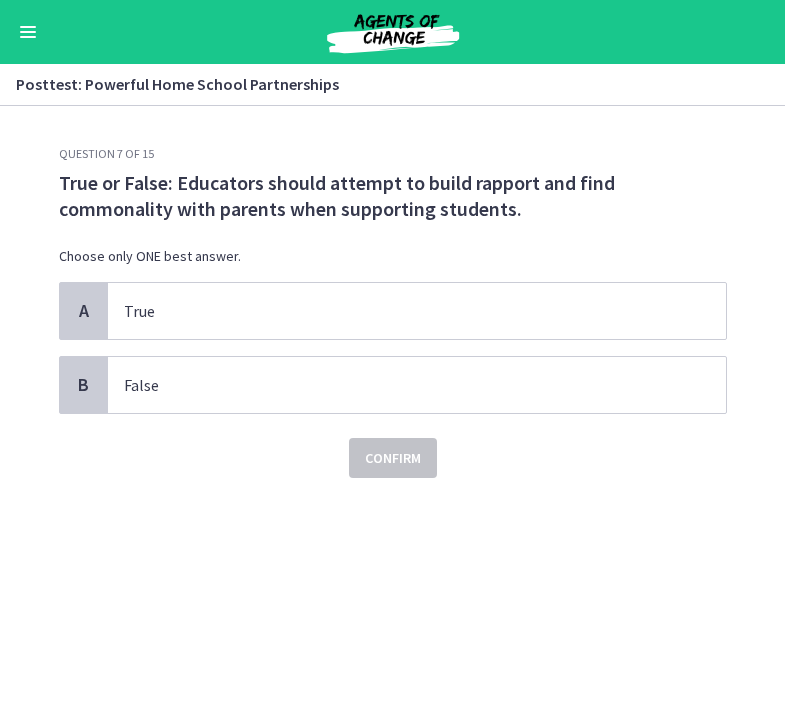 scroll, scrollTop: 0, scrollLeft: 0, axis: both 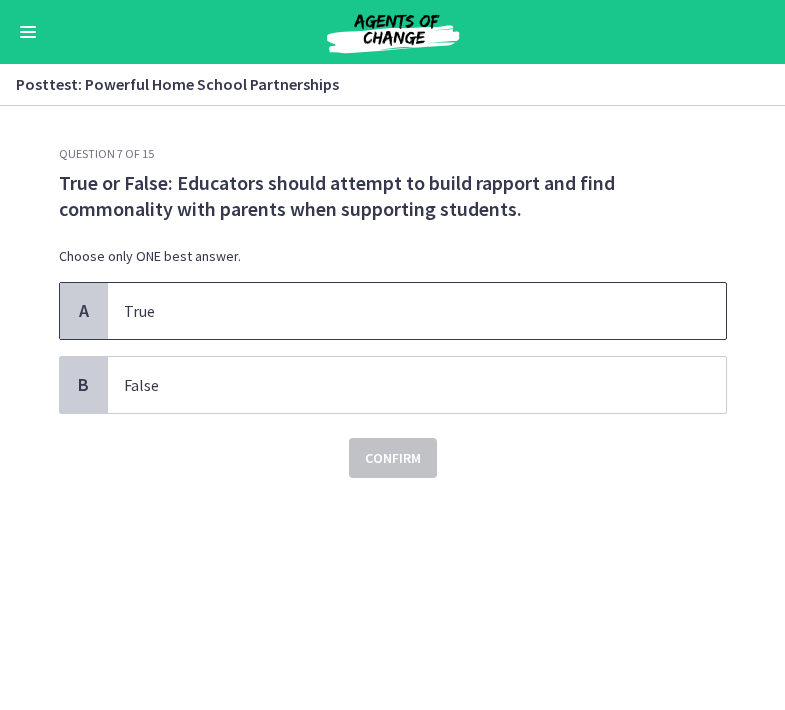 click on "True" at bounding box center [417, 311] 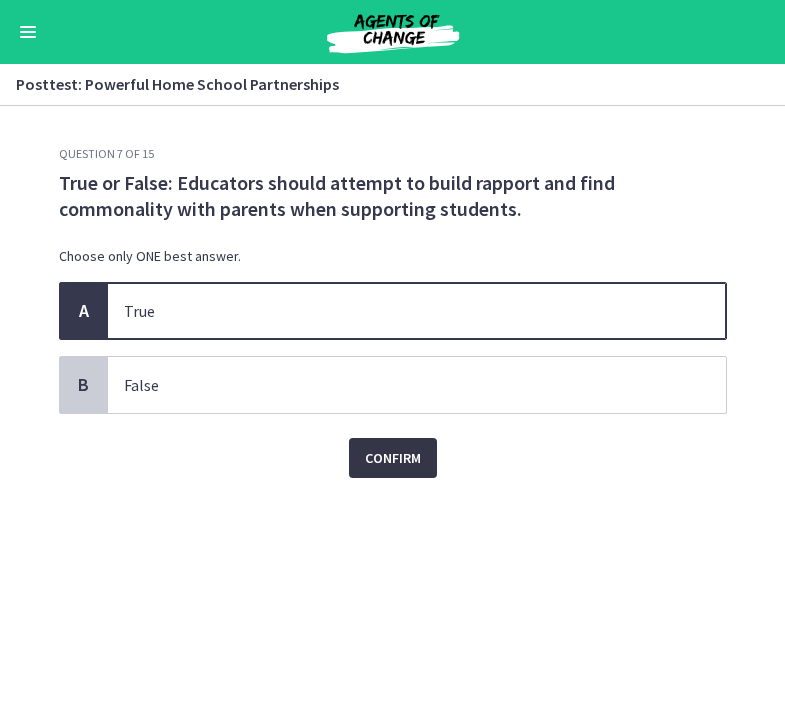 click on "Confirm" at bounding box center [393, 458] 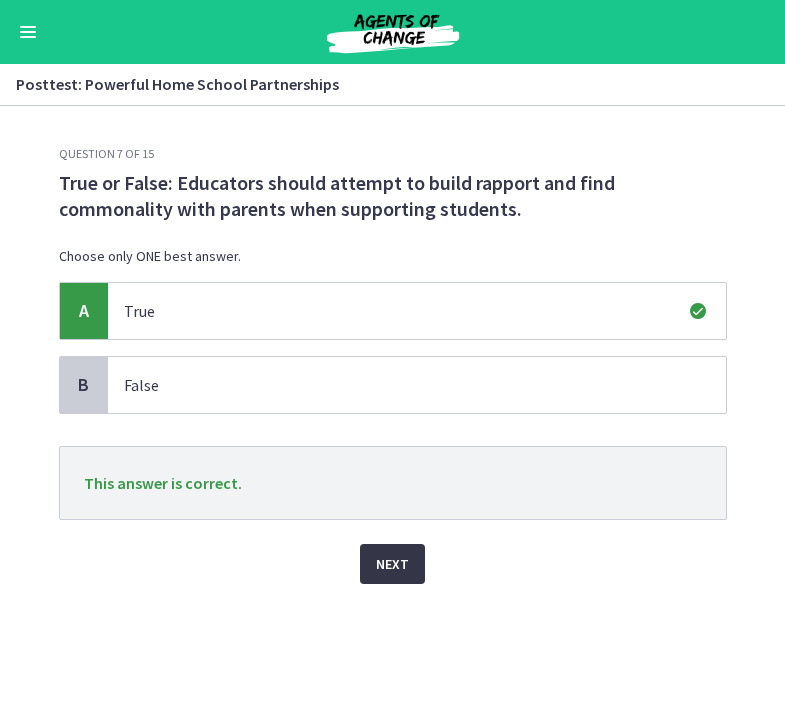 click on "Next" at bounding box center [392, 564] 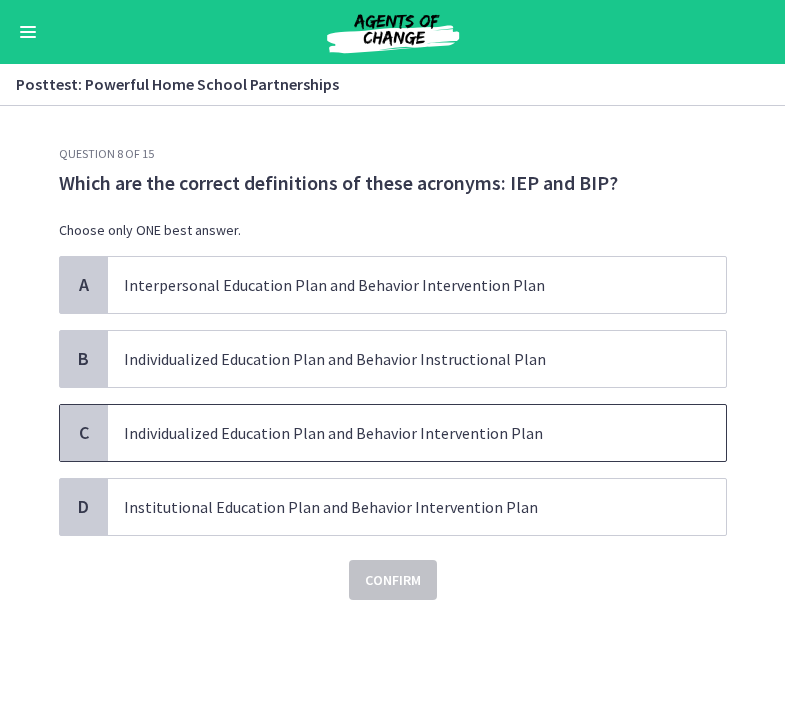 click on "Individualized Education Plan and Behavior Intervention Plan" at bounding box center [397, 433] 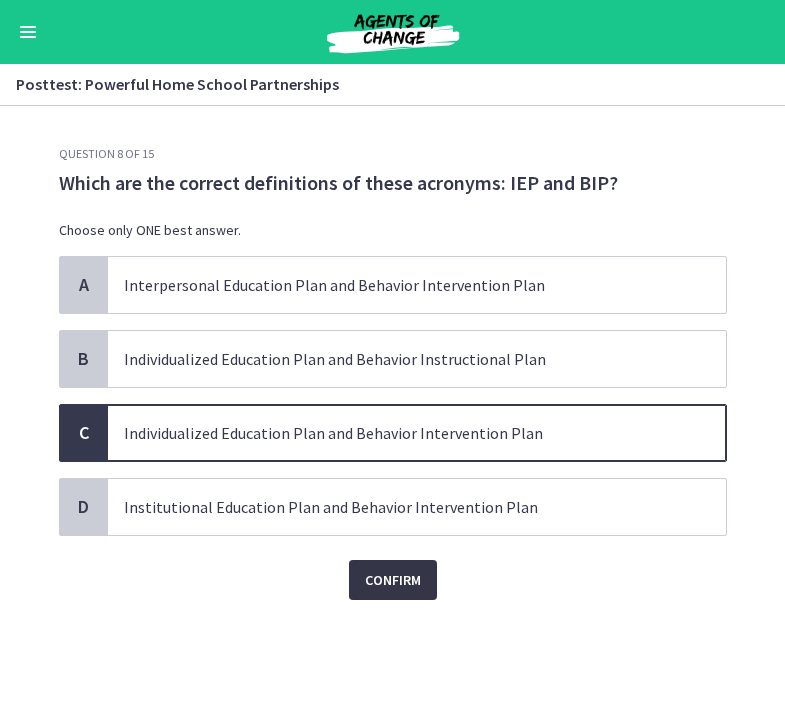 click on "Confirm" at bounding box center (393, 580) 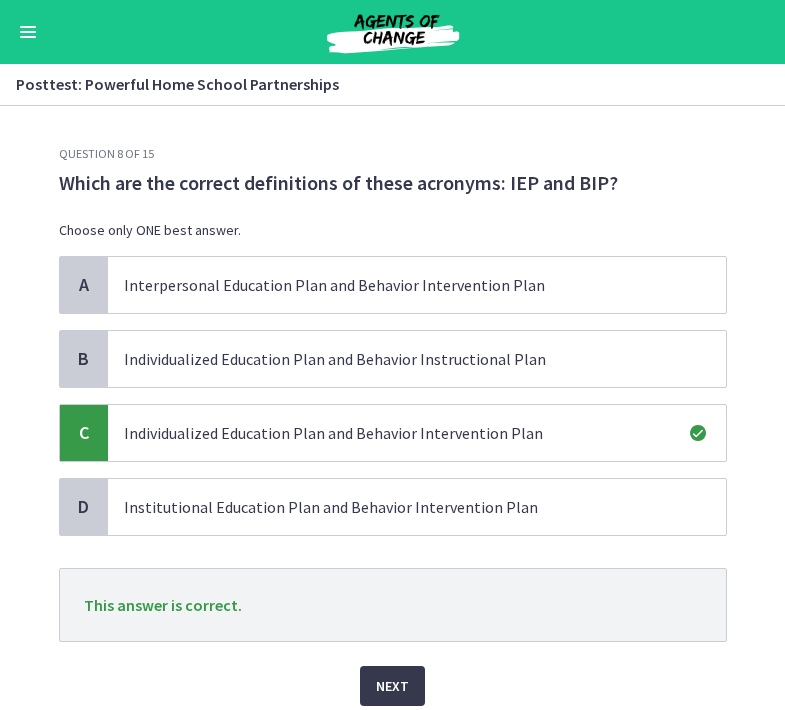 click on "Next" at bounding box center [393, 674] 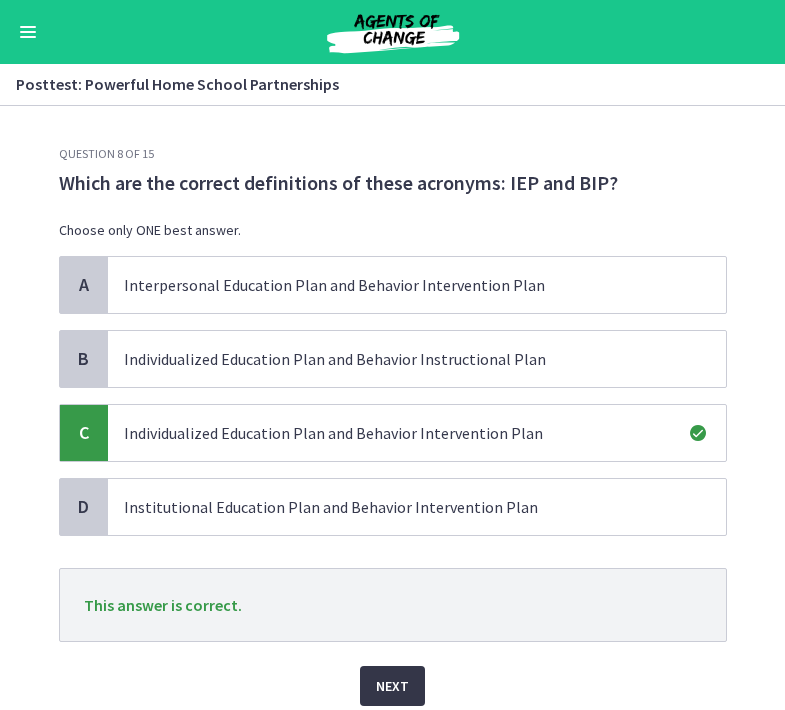 click on "Next" at bounding box center (392, 686) 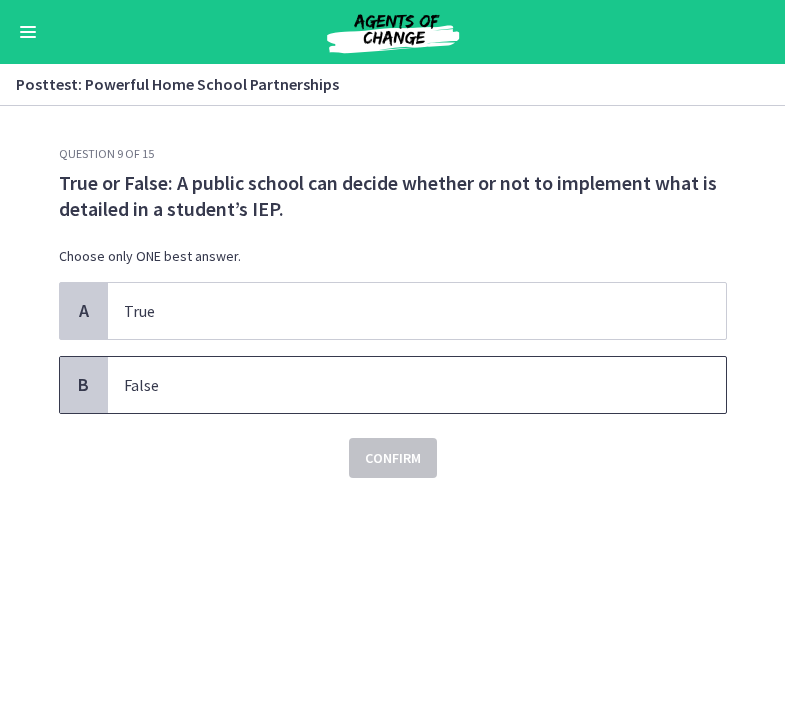 click on "False" at bounding box center [397, 385] 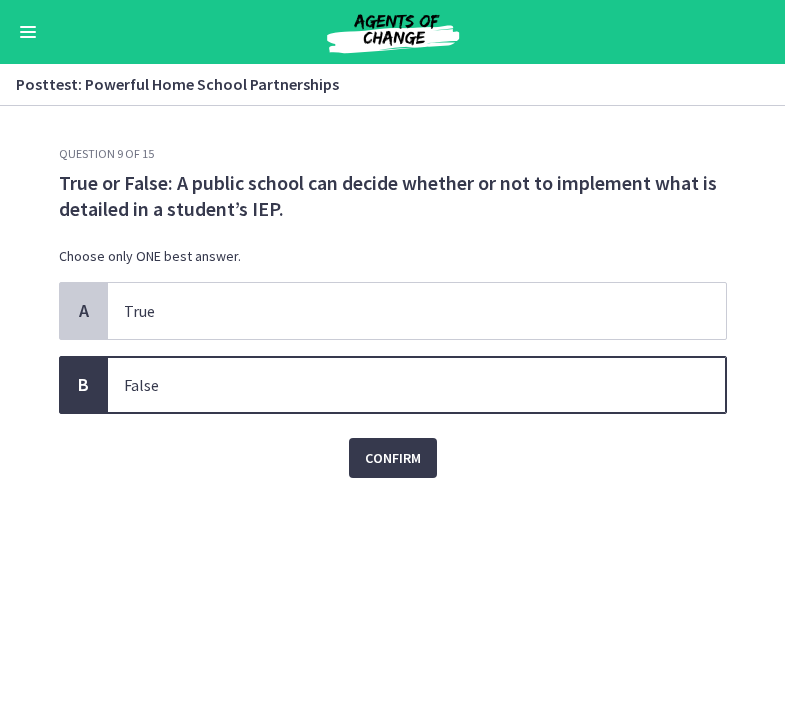 click on "Confirm" at bounding box center [393, 446] 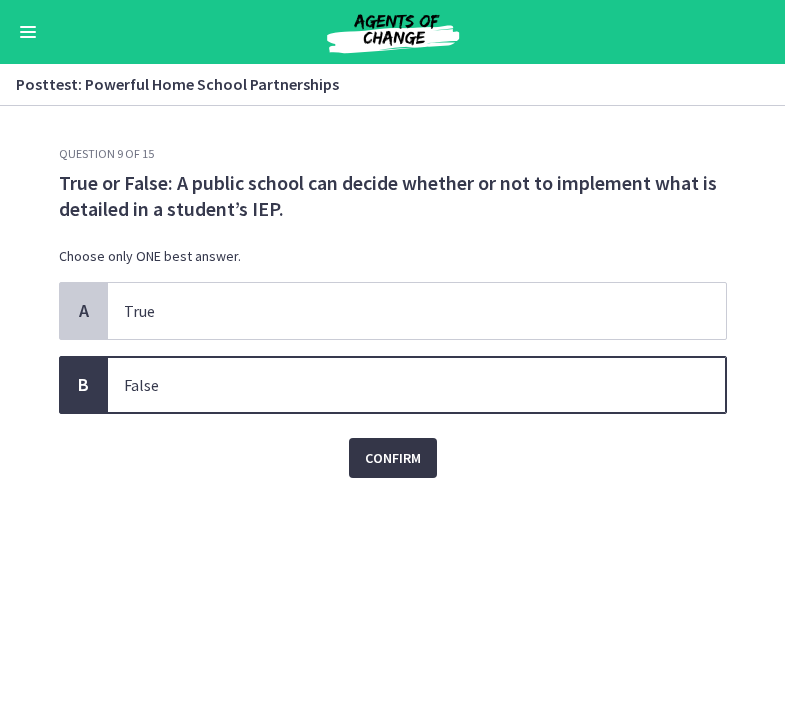 click on "Confirm" at bounding box center (393, 458) 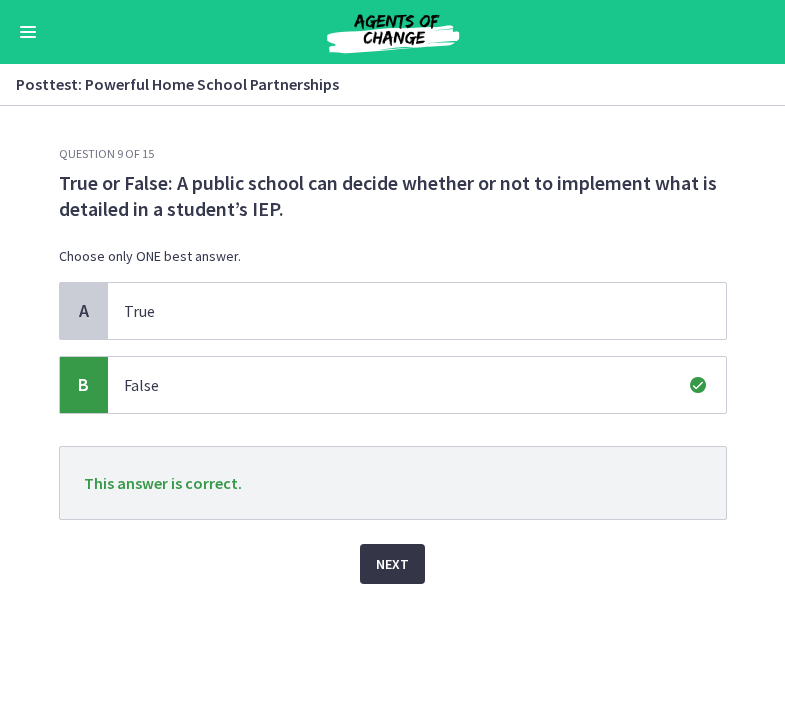 click on "Next" at bounding box center [392, 564] 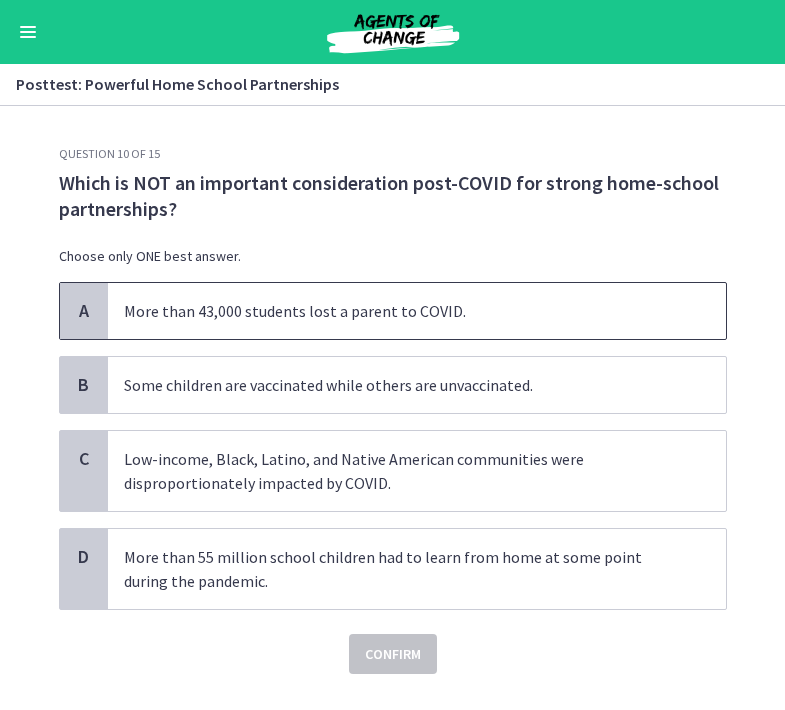click on "More than 43,000 students lost a parent to COVID." at bounding box center [397, 311] 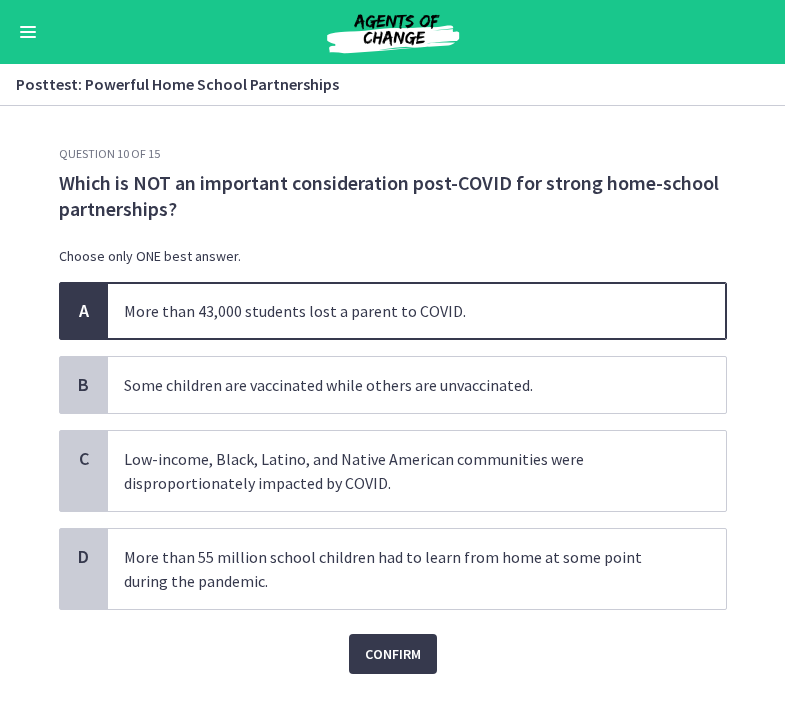 click on "Question   10   of   15
Which is NOT an important consideration post-COVID for strong home-school partnerships?
Choose only ONE best answer.
A
More than 43,000 students lost a parent to COVID.
B
Some children are vaccinated while others are unvaccinated.
C
Low-income, Black, Latino, and Native American communities were disproportionately impacted by COVID.
D
More than 55 million school children had to learn from home at some point during the pandemic.
Confirm" 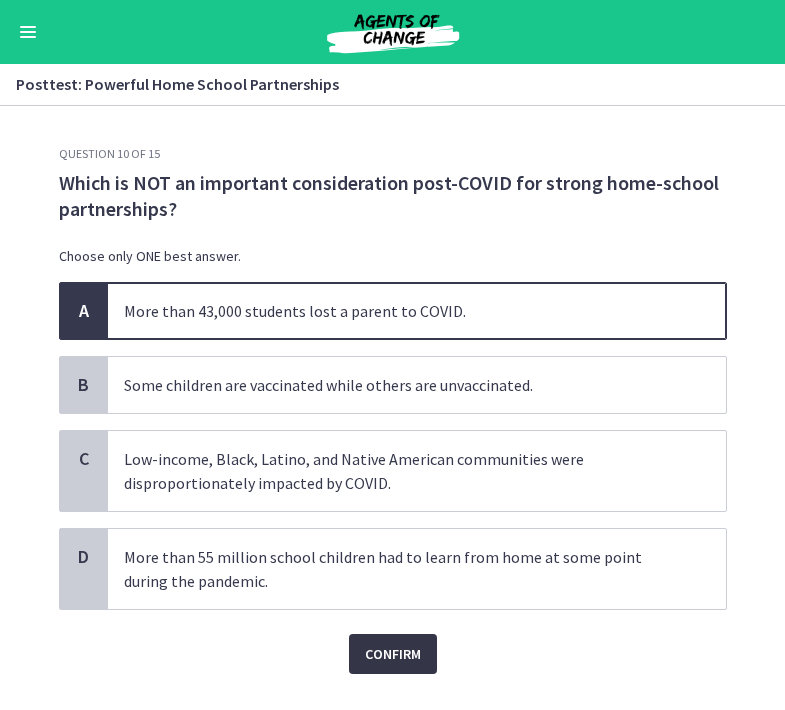 click on "Confirm" at bounding box center [393, 654] 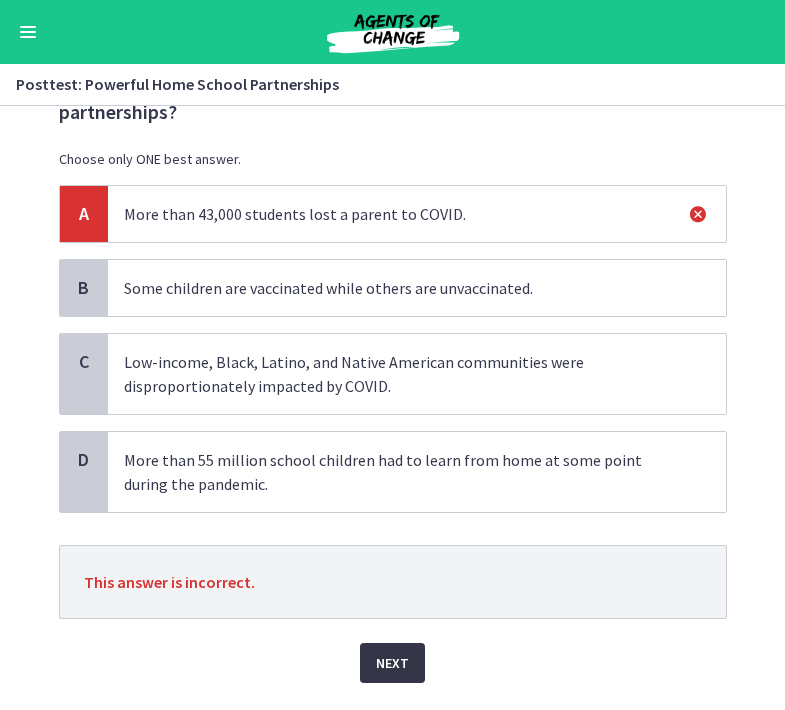 scroll, scrollTop: 99, scrollLeft: 0, axis: vertical 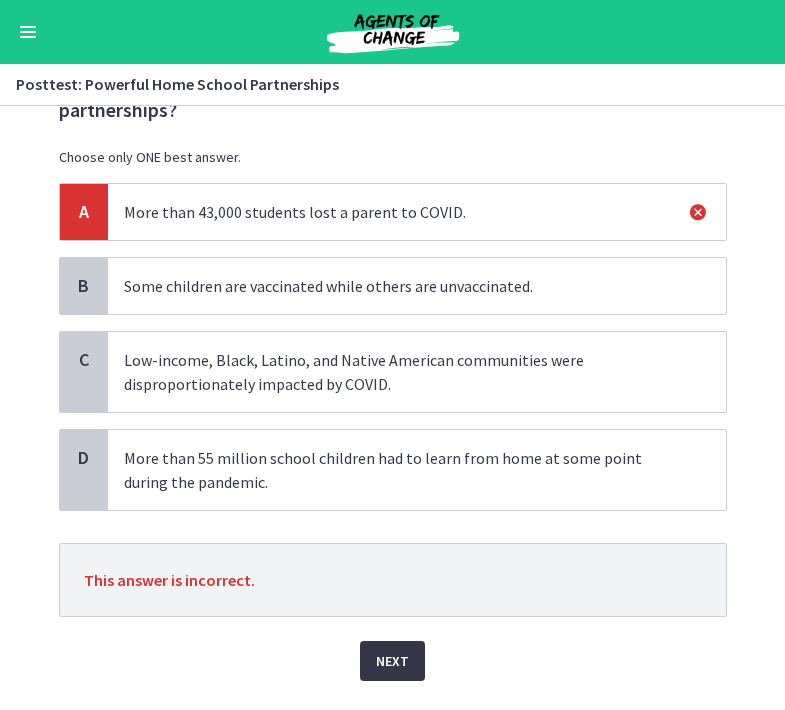 click on "Next" at bounding box center [392, 661] 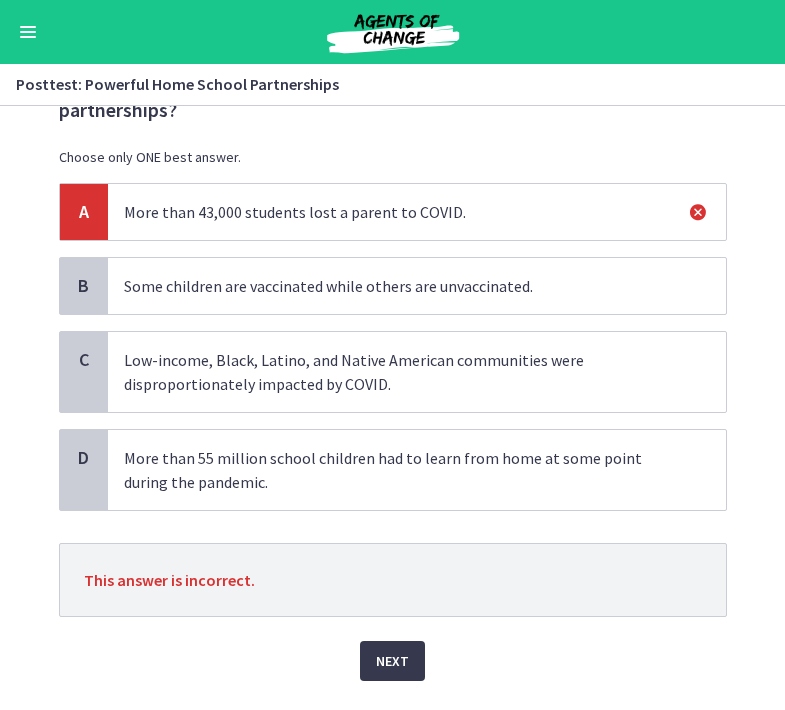 scroll, scrollTop: 0, scrollLeft: 0, axis: both 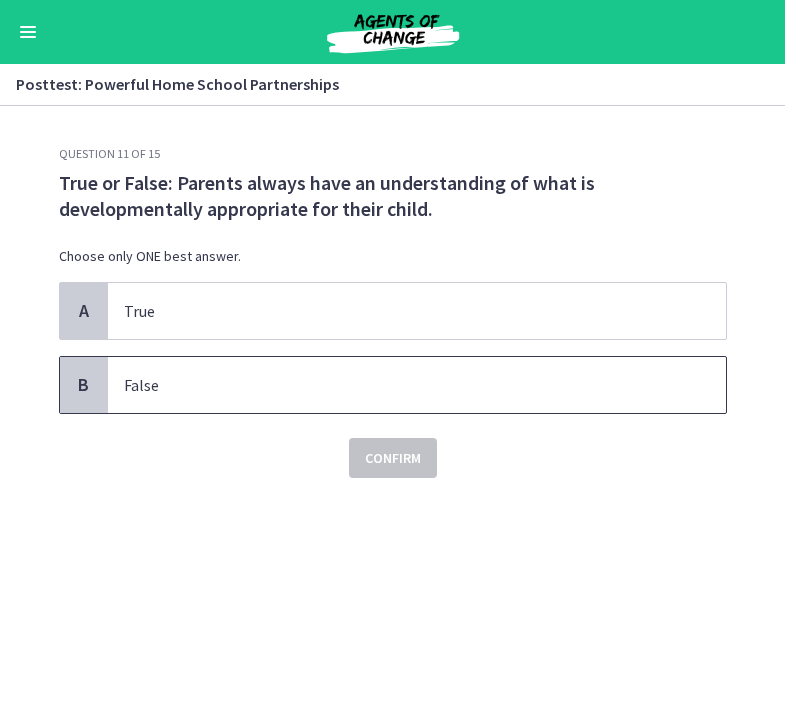 click on "False" at bounding box center [417, 385] 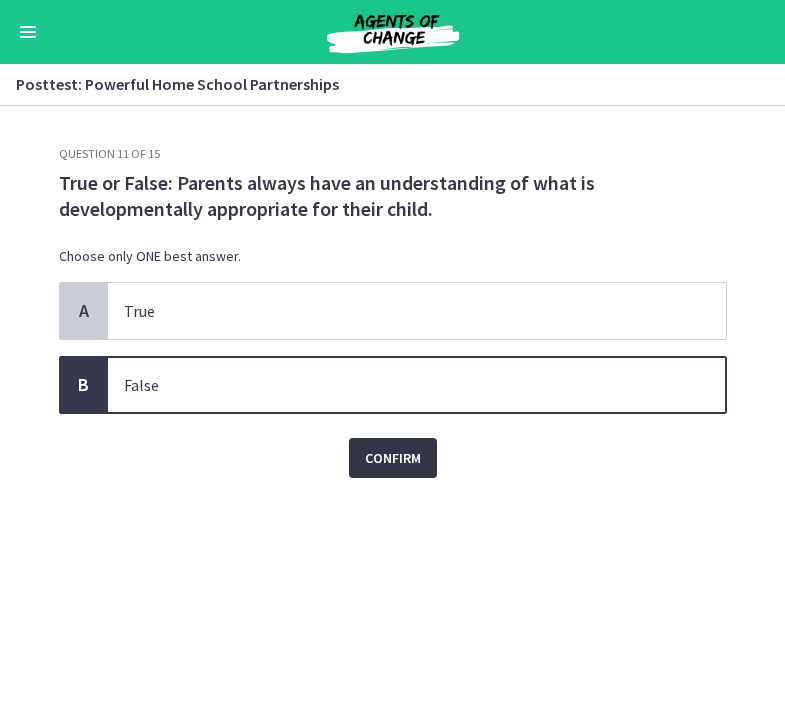 click on "Confirm" at bounding box center [393, 458] 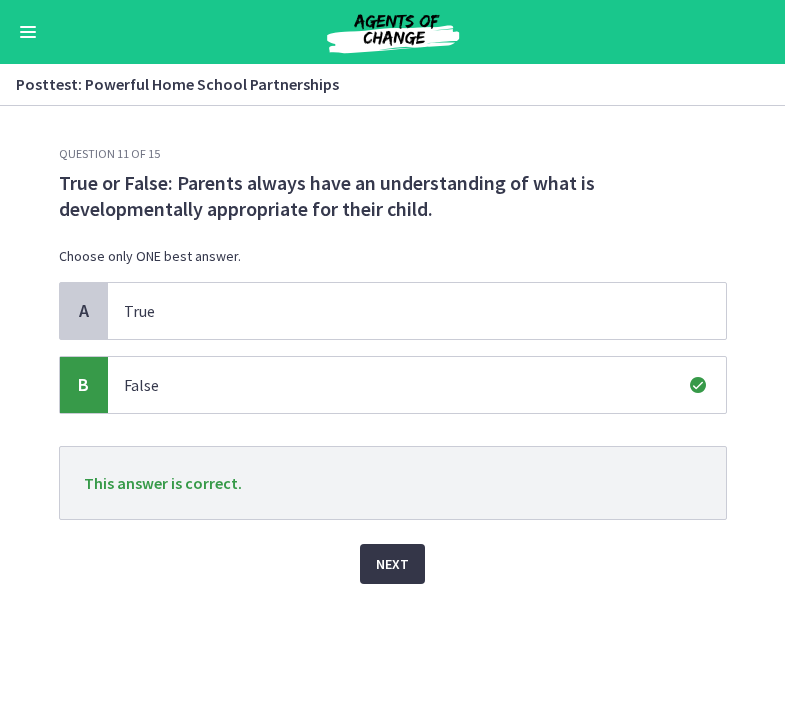 click on "Next" at bounding box center (392, 564) 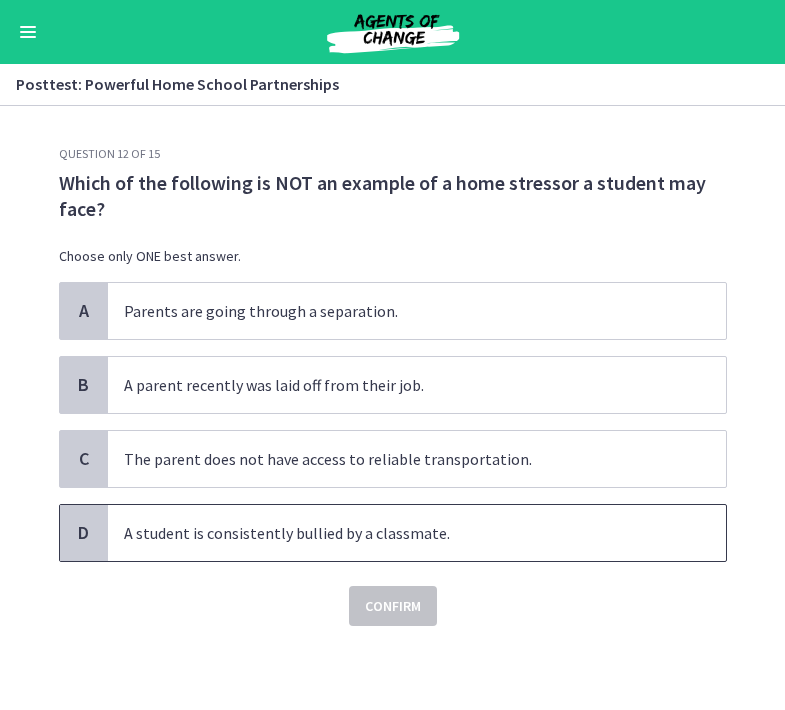 click on "A student is consistently bullied by a classmate." at bounding box center [397, 533] 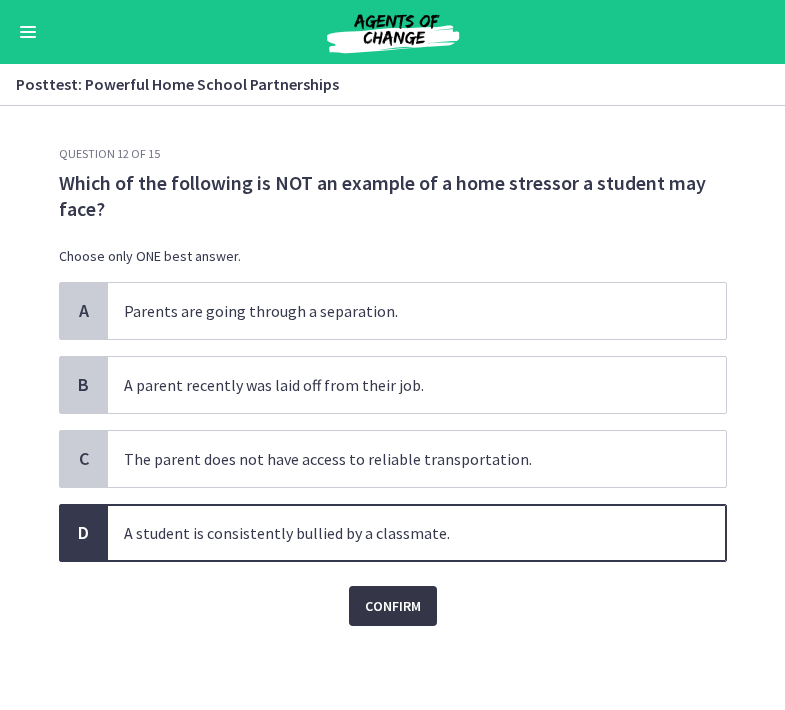 click on "Confirm" at bounding box center [393, 606] 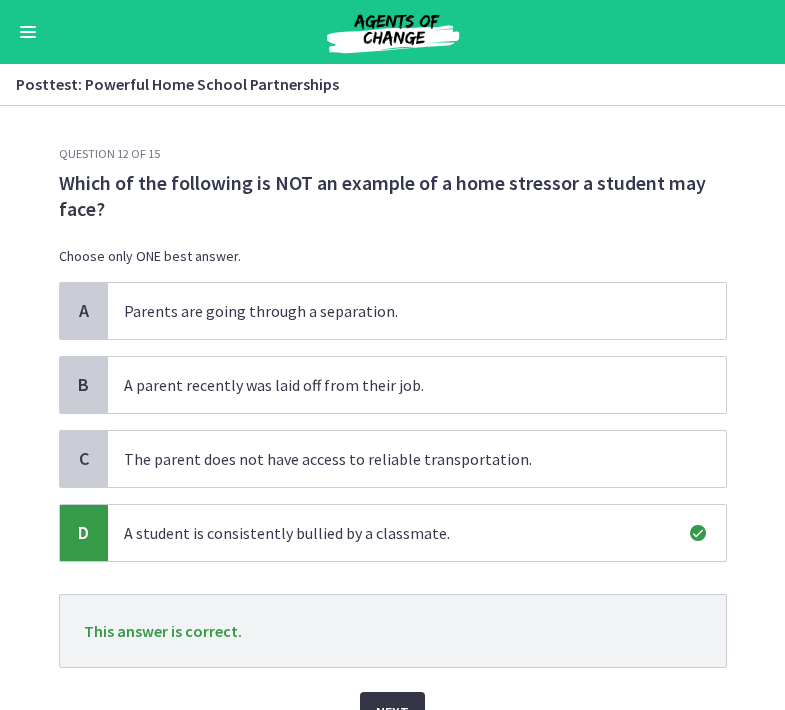 click on "Next" at bounding box center [392, 712] 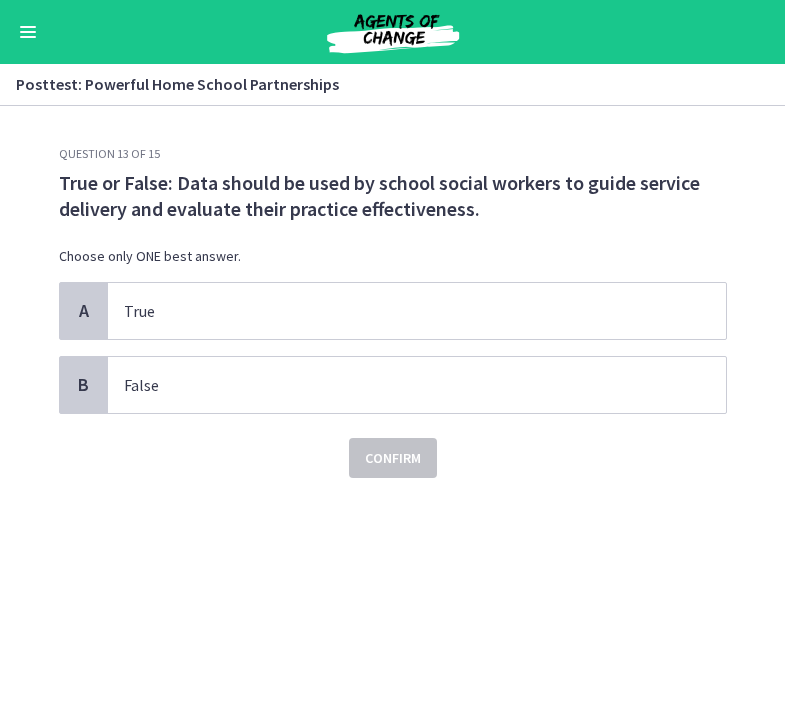 scroll, scrollTop: 0, scrollLeft: 0, axis: both 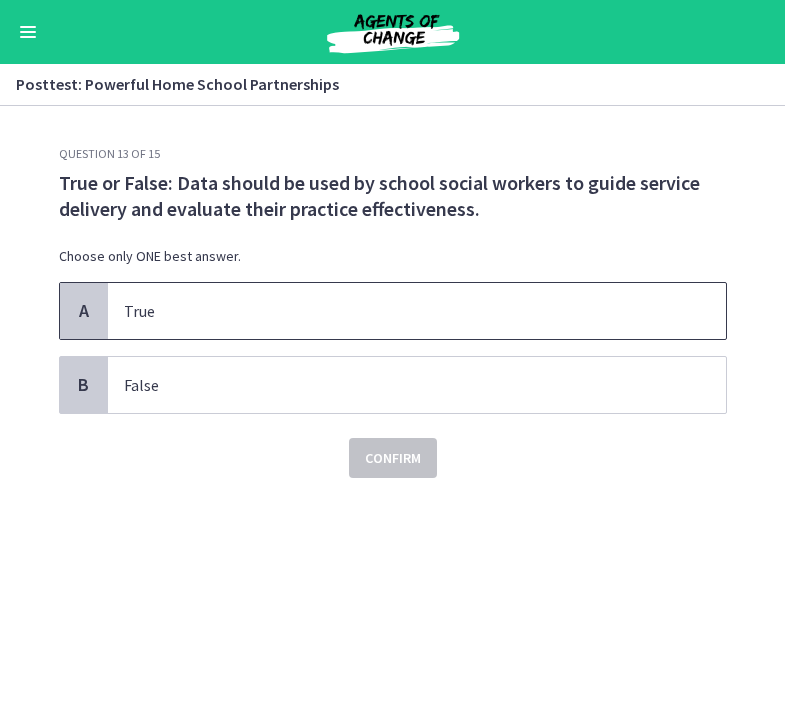 click on "True" at bounding box center (397, 311) 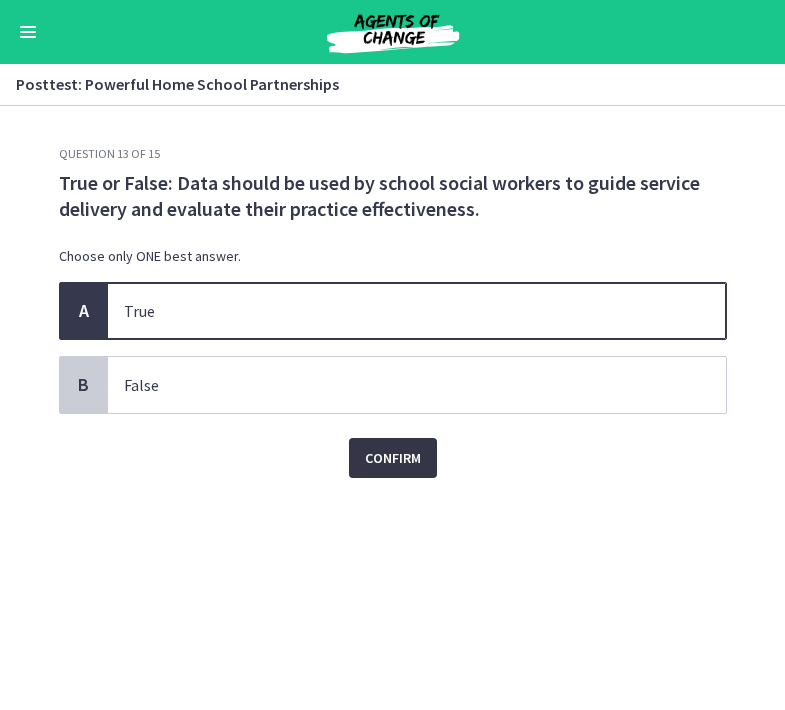click on "Confirm" at bounding box center [393, 458] 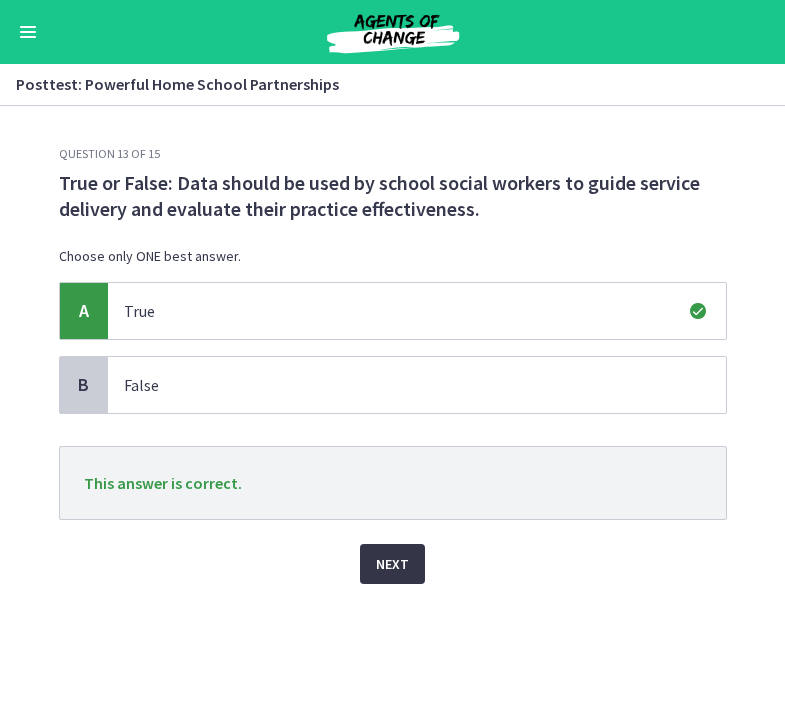 click on "Next" at bounding box center [392, 564] 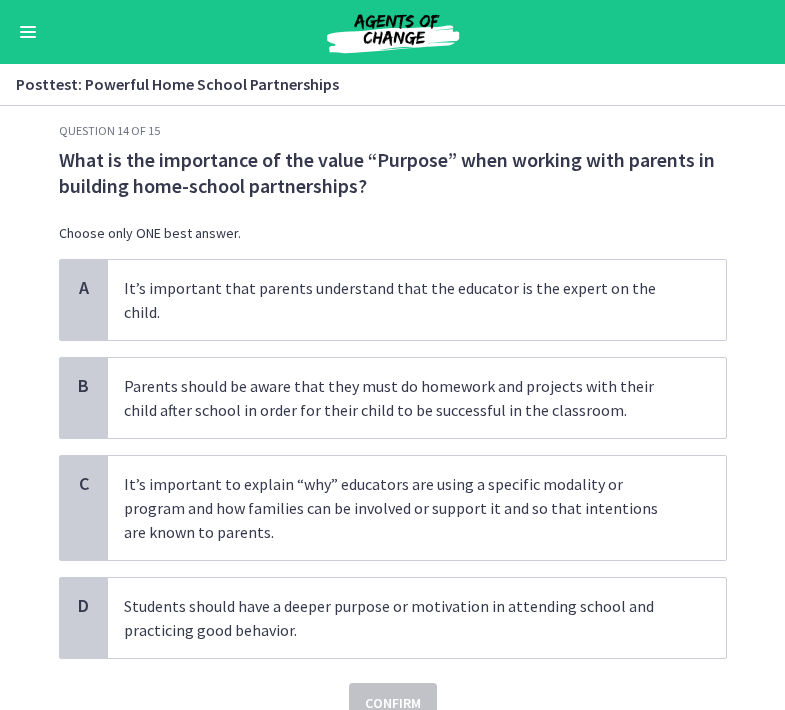 scroll, scrollTop: 50, scrollLeft: 0, axis: vertical 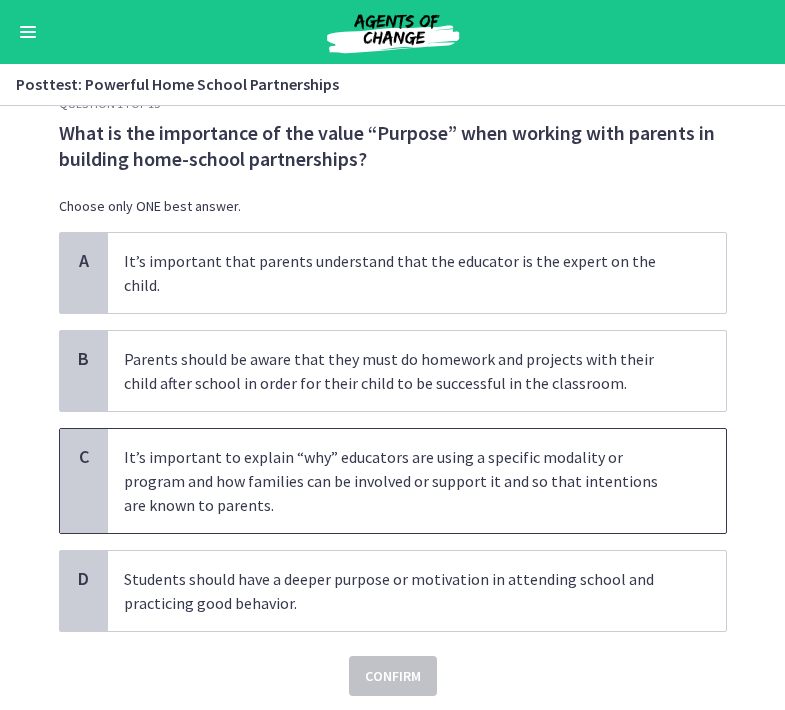 click on "It’s important to explain “why” educators are using a specific modality or program and how families can be involved or support it and so that intentions are known to parents." at bounding box center [397, 481] 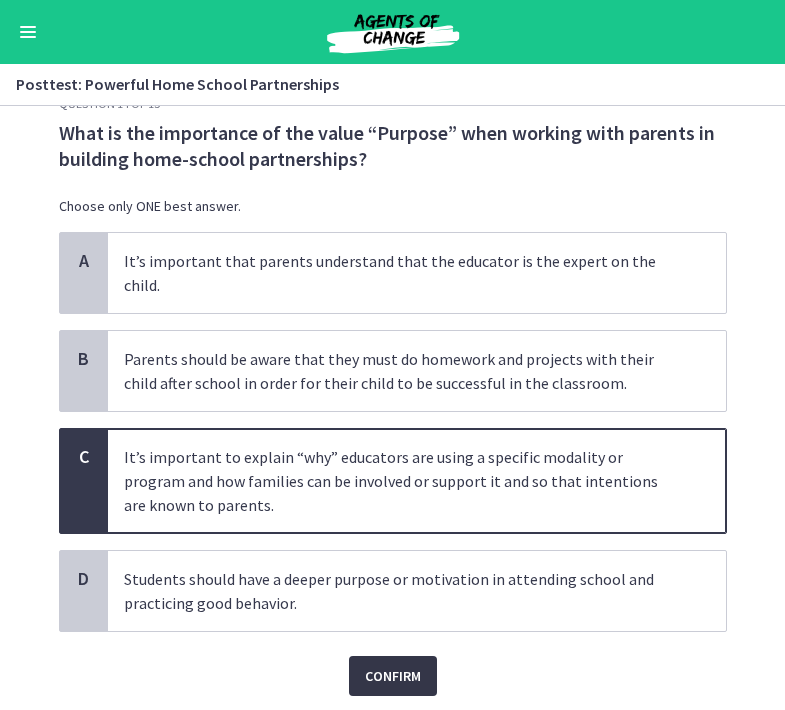 click on "Confirm" at bounding box center (393, 676) 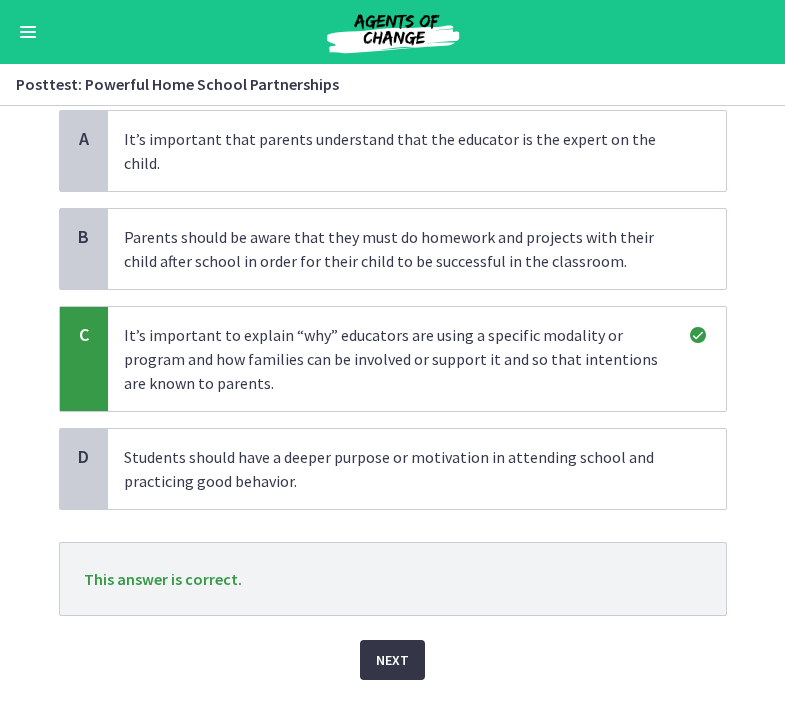 scroll, scrollTop: 175, scrollLeft: 0, axis: vertical 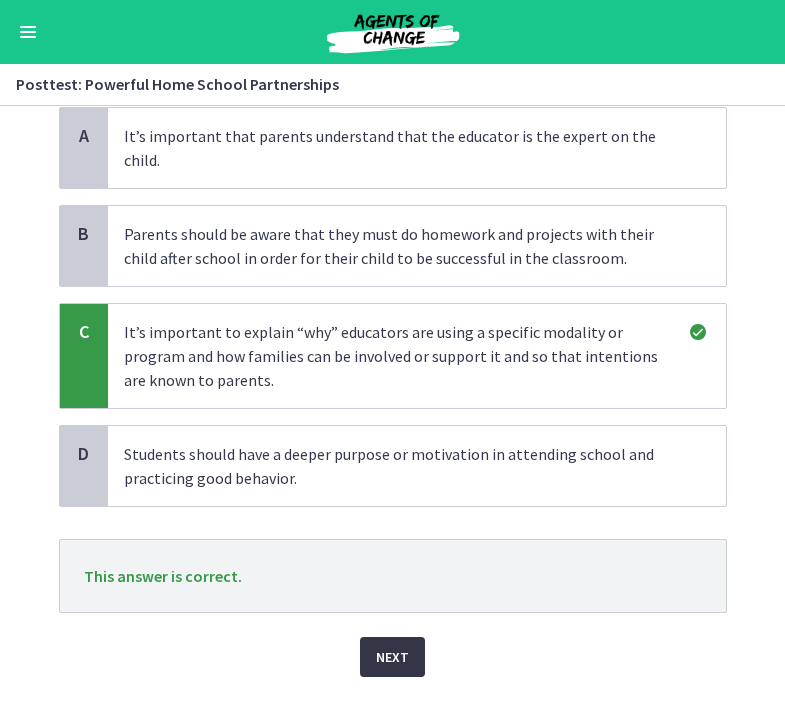 click on "Next" at bounding box center (392, 657) 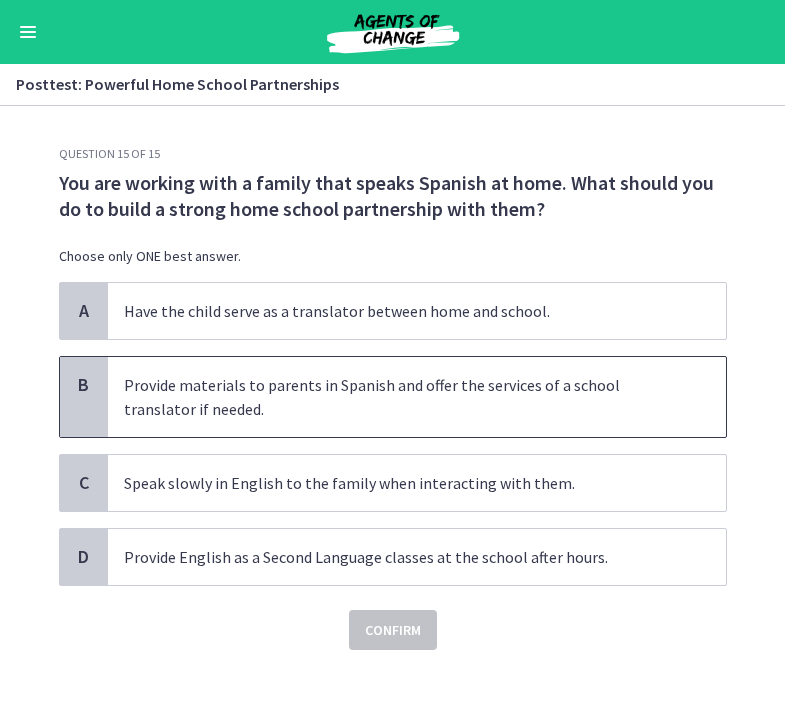 click on "Provide materials to parents in Spanish and offer the services of a school translator if needed." at bounding box center (397, 397) 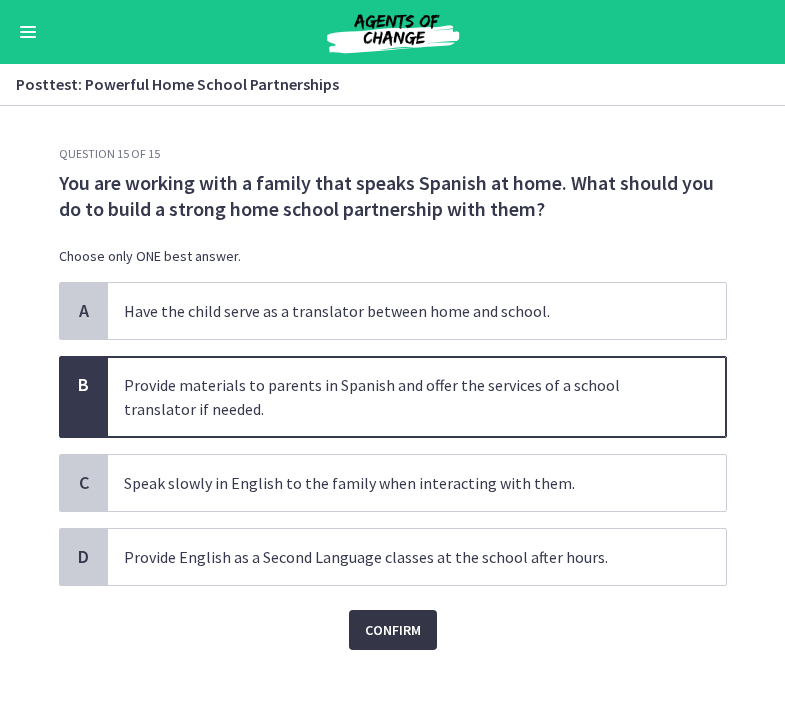 click on "Confirm" at bounding box center [393, 630] 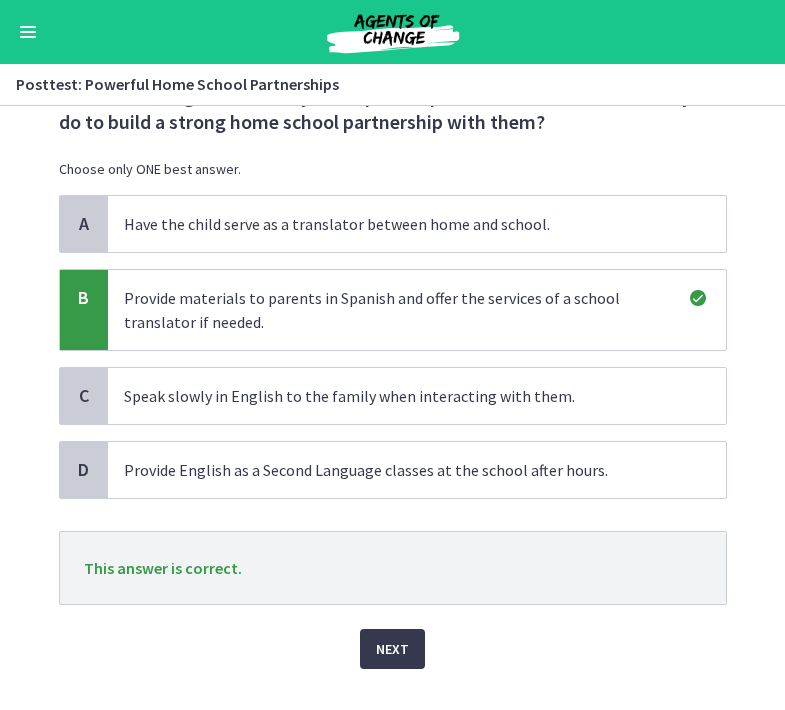 scroll, scrollTop: 96, scrollLeft: 0, axis: vertical 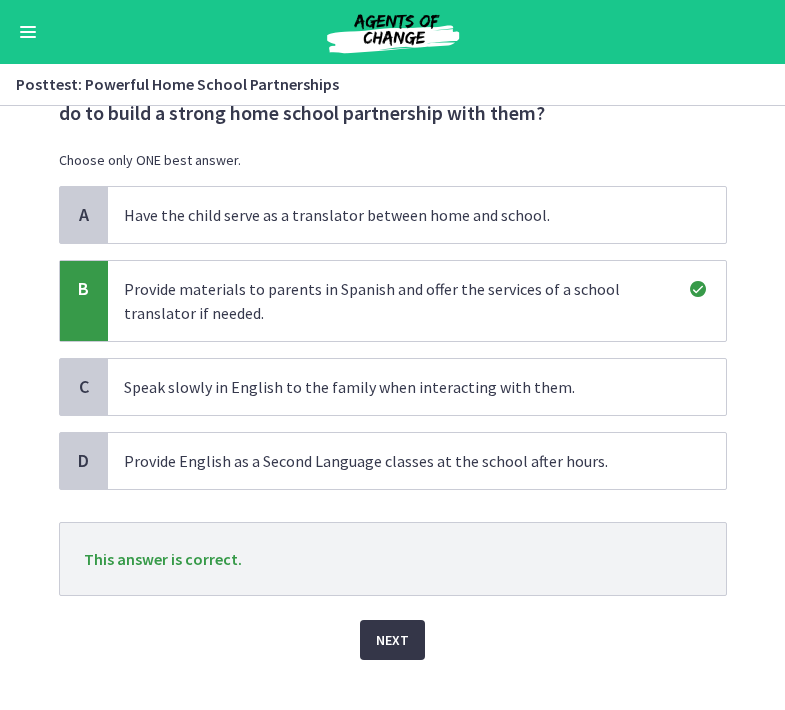 click on "Next" at bounding box center [392, 640] 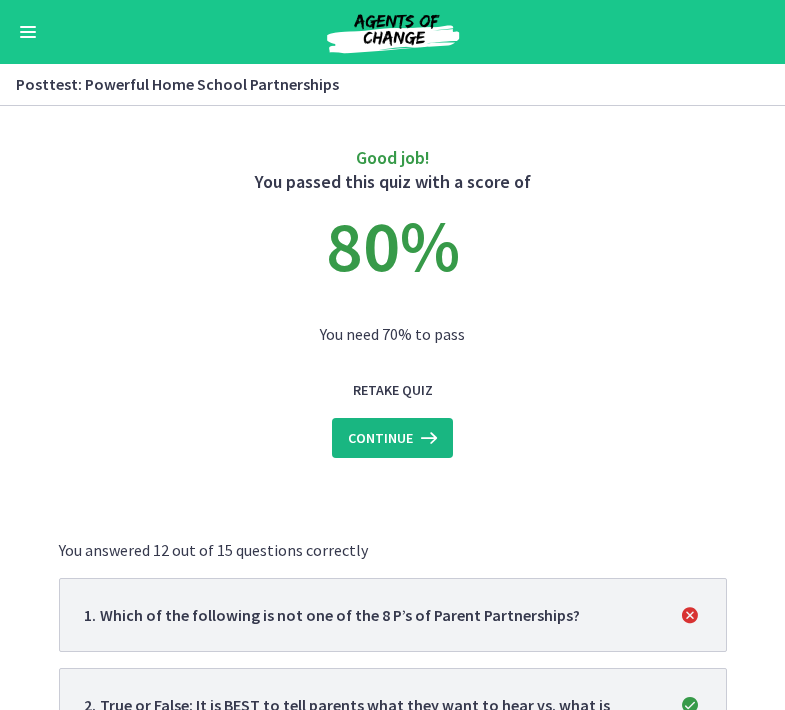 click on "Continue" at bounding box center [392, 438] 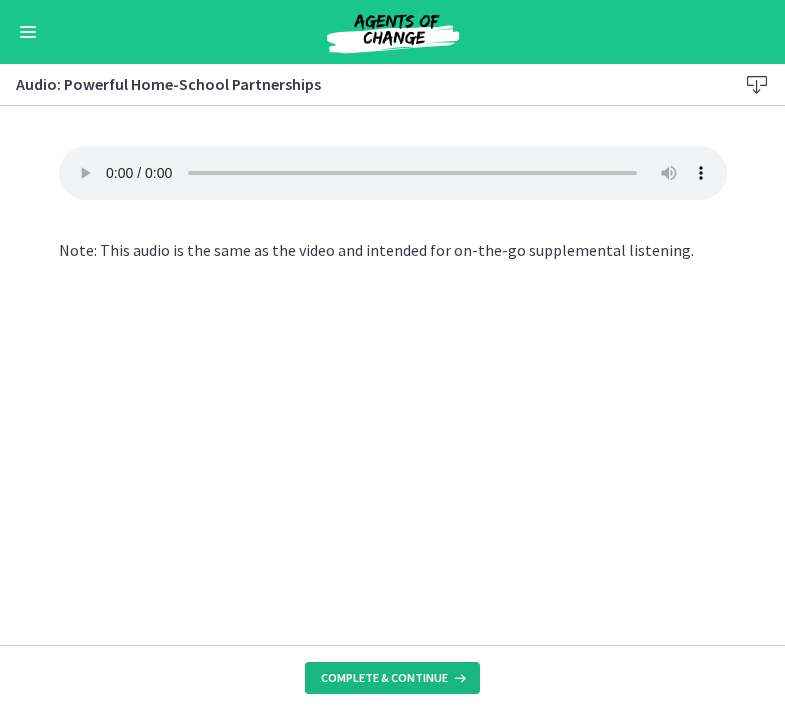 click at bounding box center (458, 678) 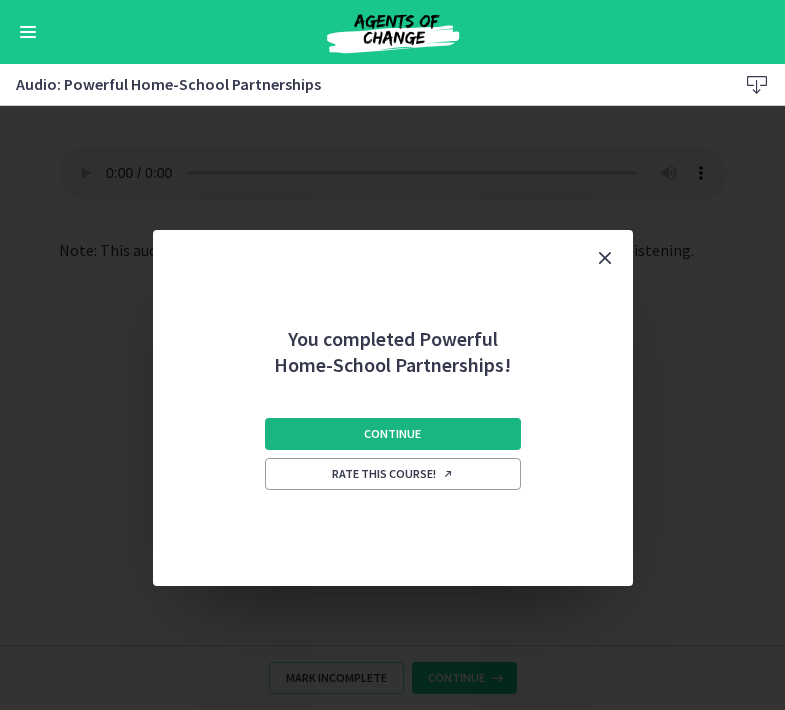 click on "Continue" at bounding box center (393, 434) 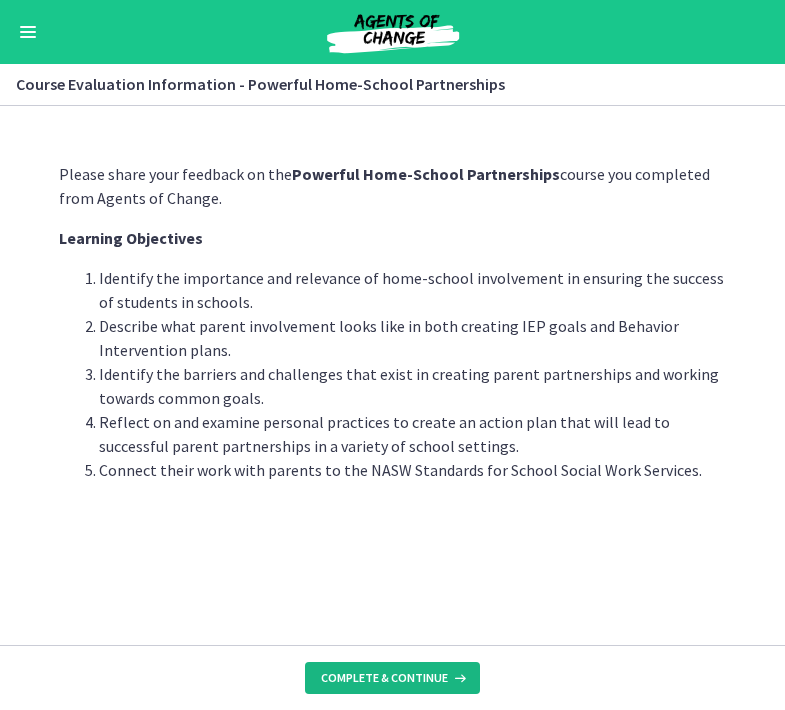 scroll, scrollTop: 0, scrollLeft: 0, axis: both 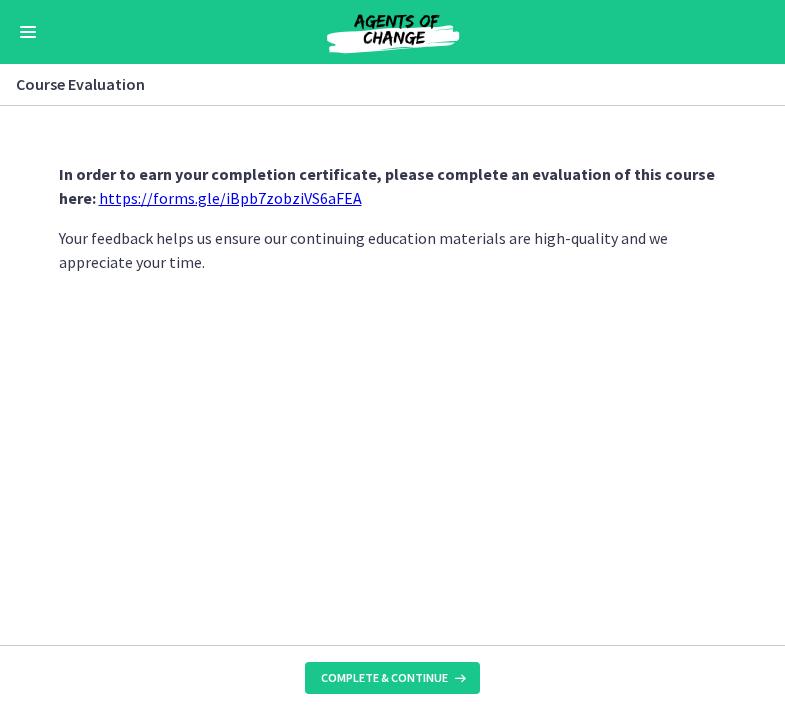 click on "https://forms.gle/iBpb7zobziVS6aFEA" at bounding box center (230, 198) 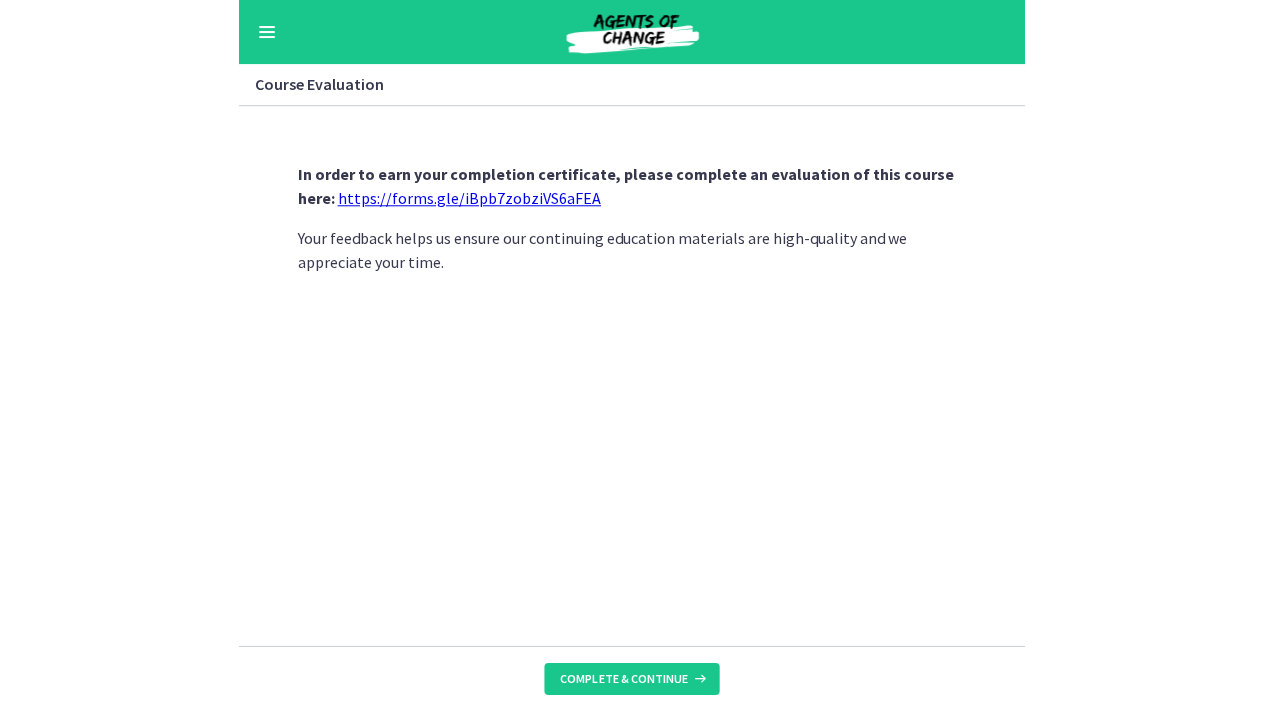 scroll, scrollTop: 0, scrollLeft: 0, axis: both 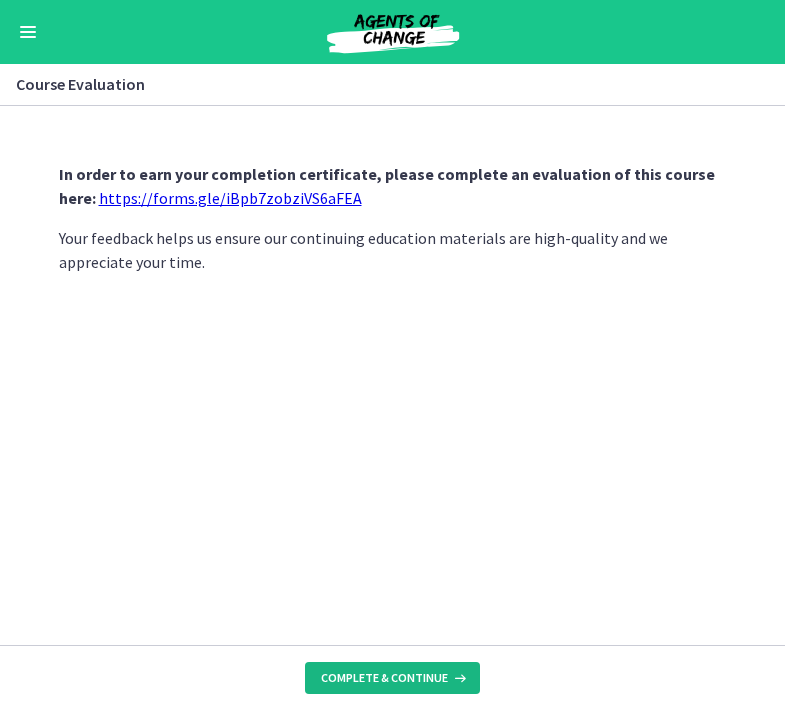 click on "Complete & continue" at bounding box center [392, 678] 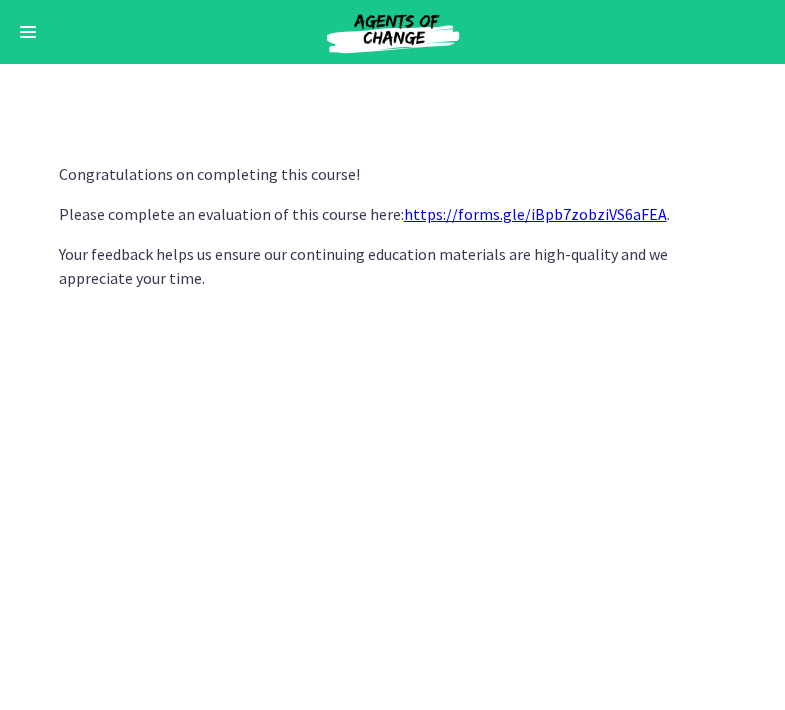 click at bounding box center (28, 32) 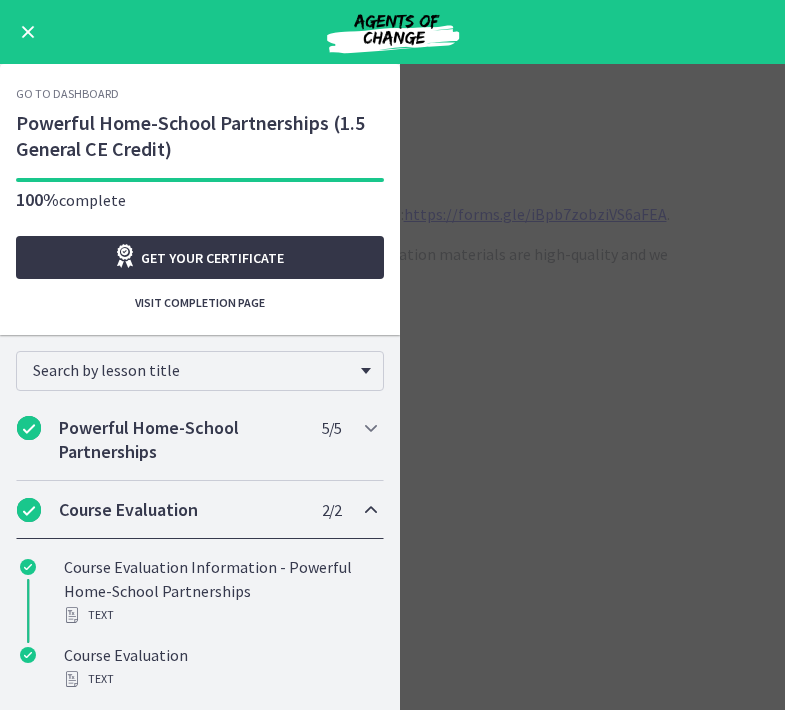 click on "Get your certificate" at bounding box center [212, 258] 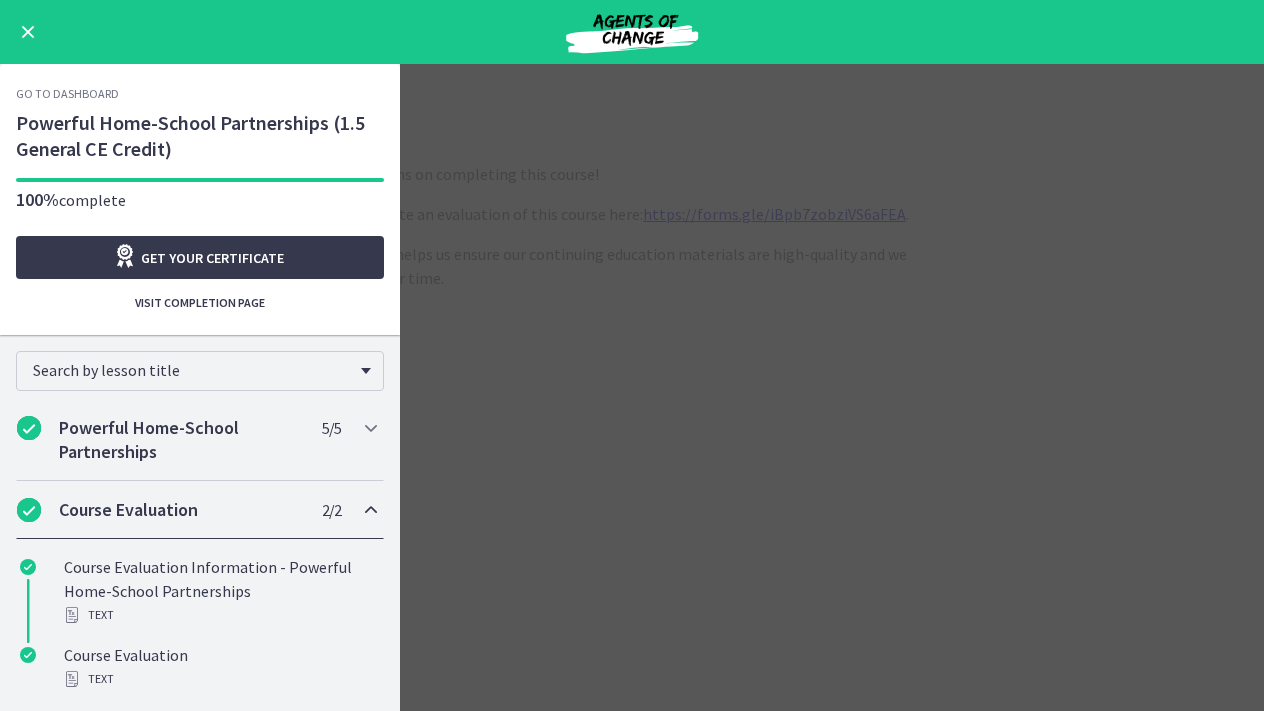 scroll, scrollTop: 0, scrollLeft: 0, axis: both 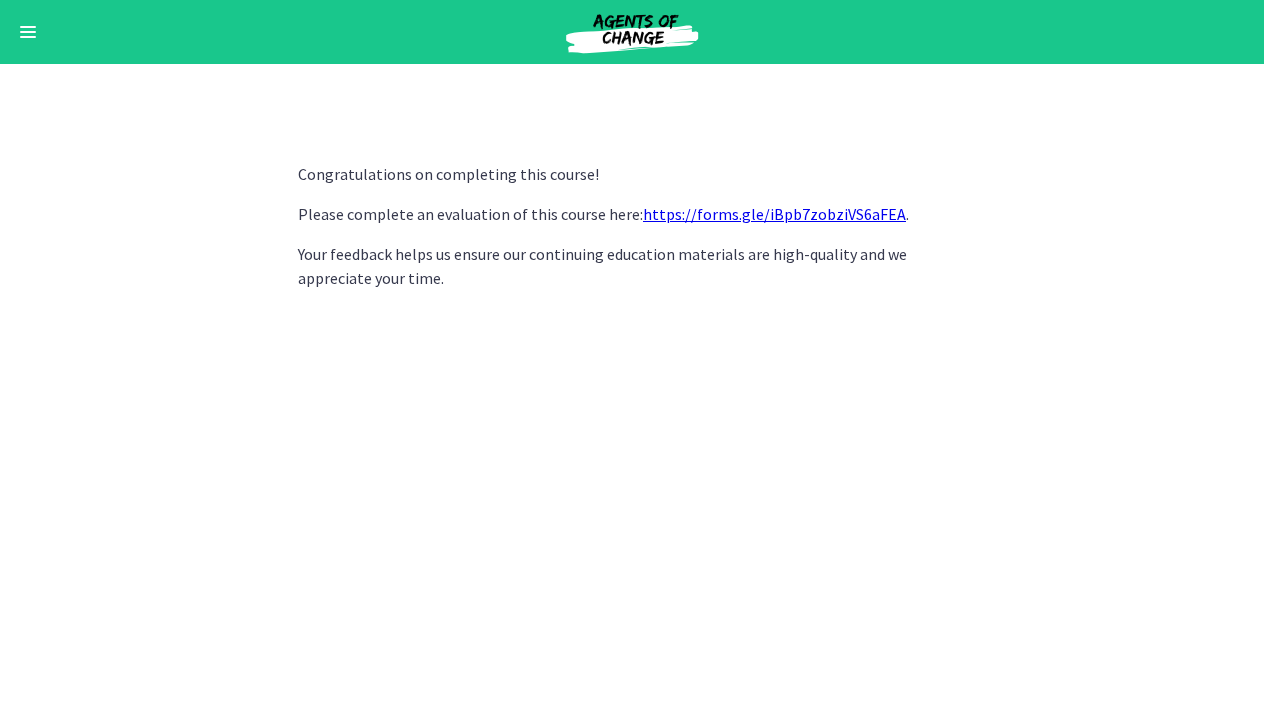 click on "Go to Dashboard" at bounding box center (632, 32) 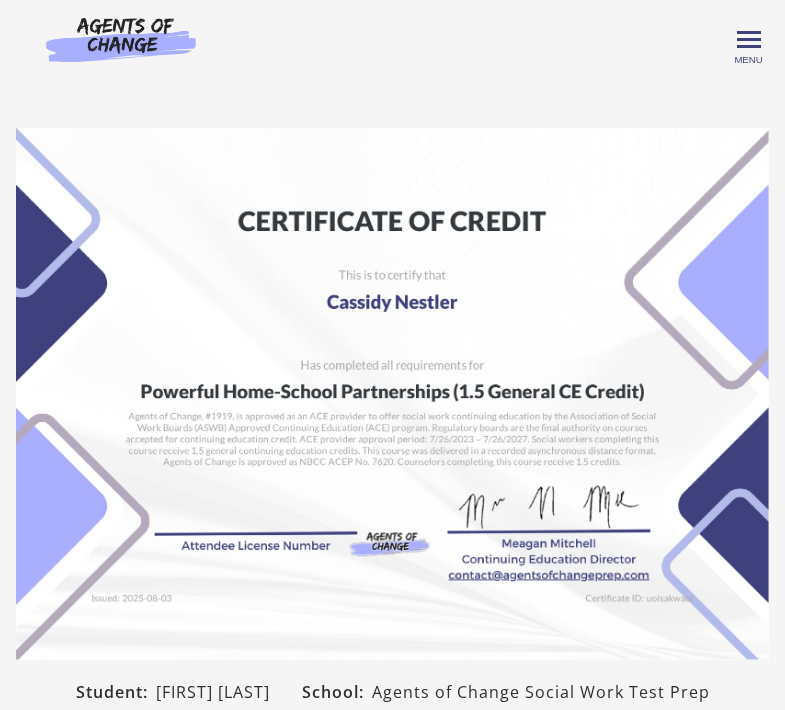 scroll, scrollTop: 0, scrollLeft: 0, axis: both 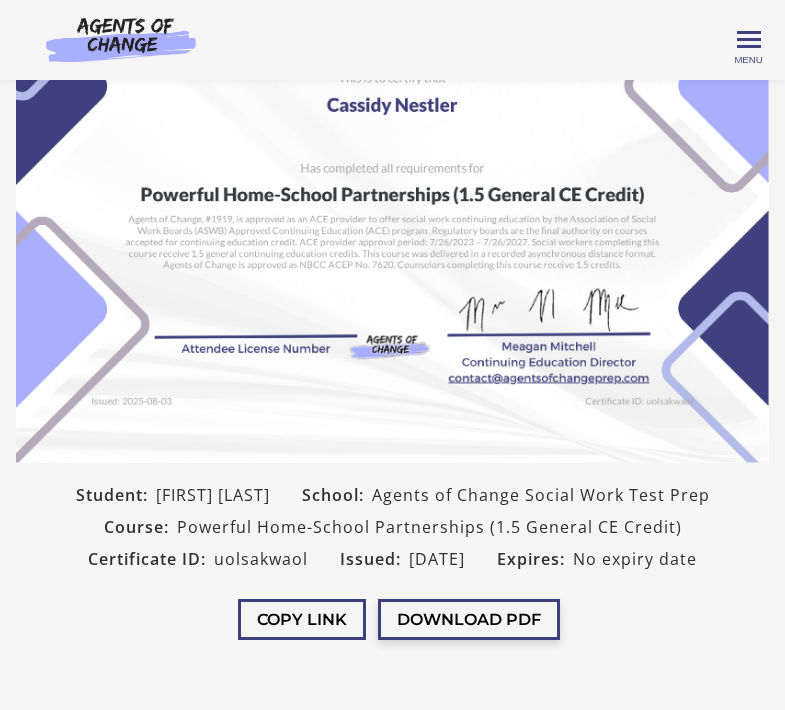 click on "Download PDF" at bounding box center [469, 619] 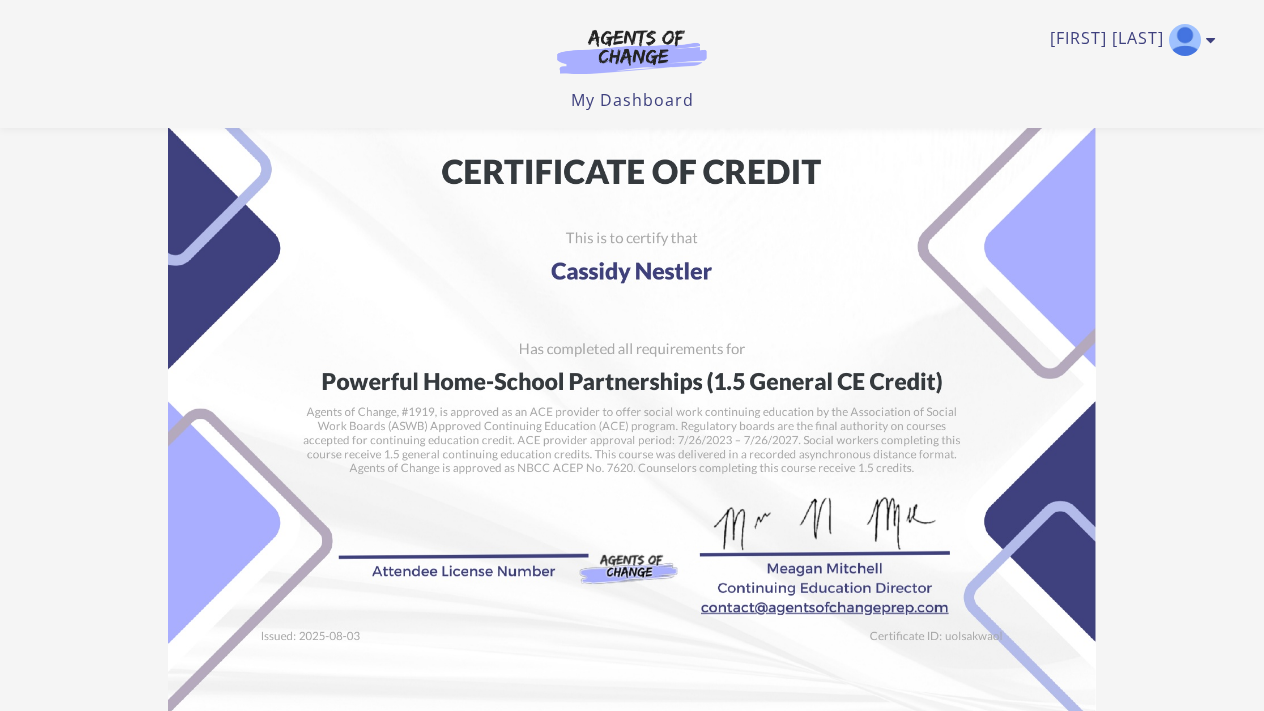 scroll, scrollTop: 37, scrollLeft: 0, axis: vertical 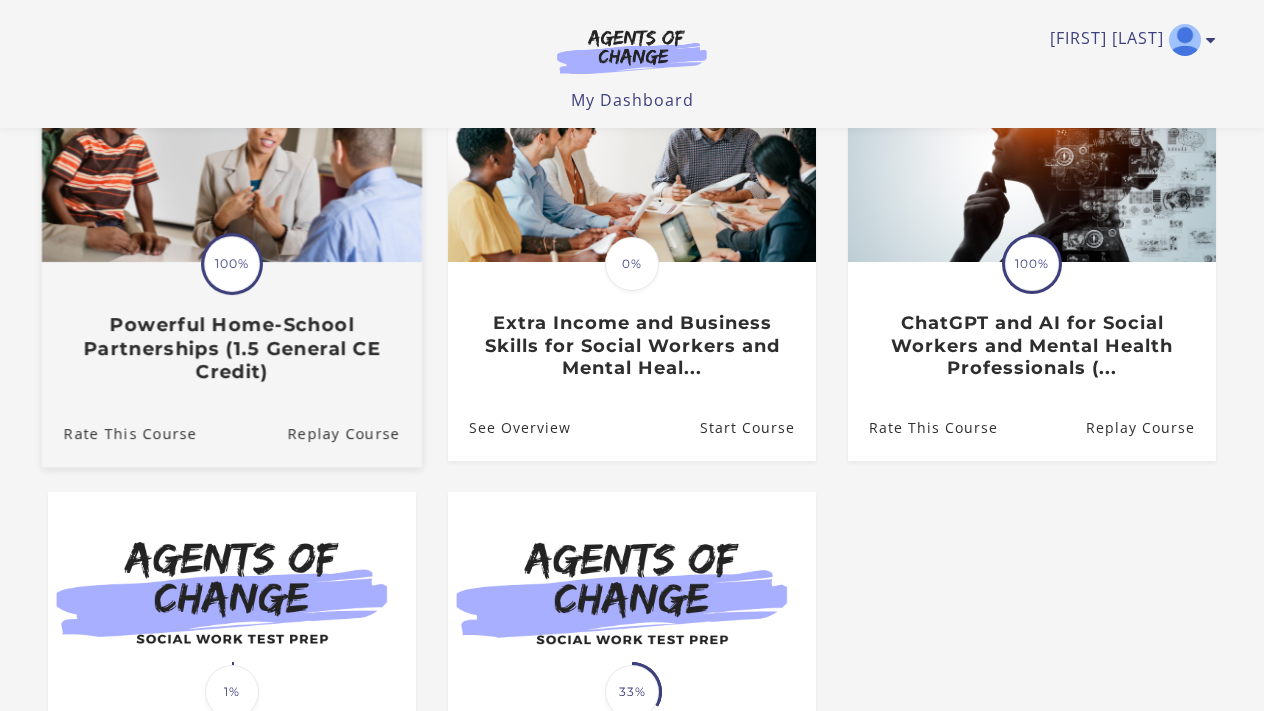 click on "Powerful Home-School Partnerships (1.5 General CE Credit)" at bounding box center (232, 348) 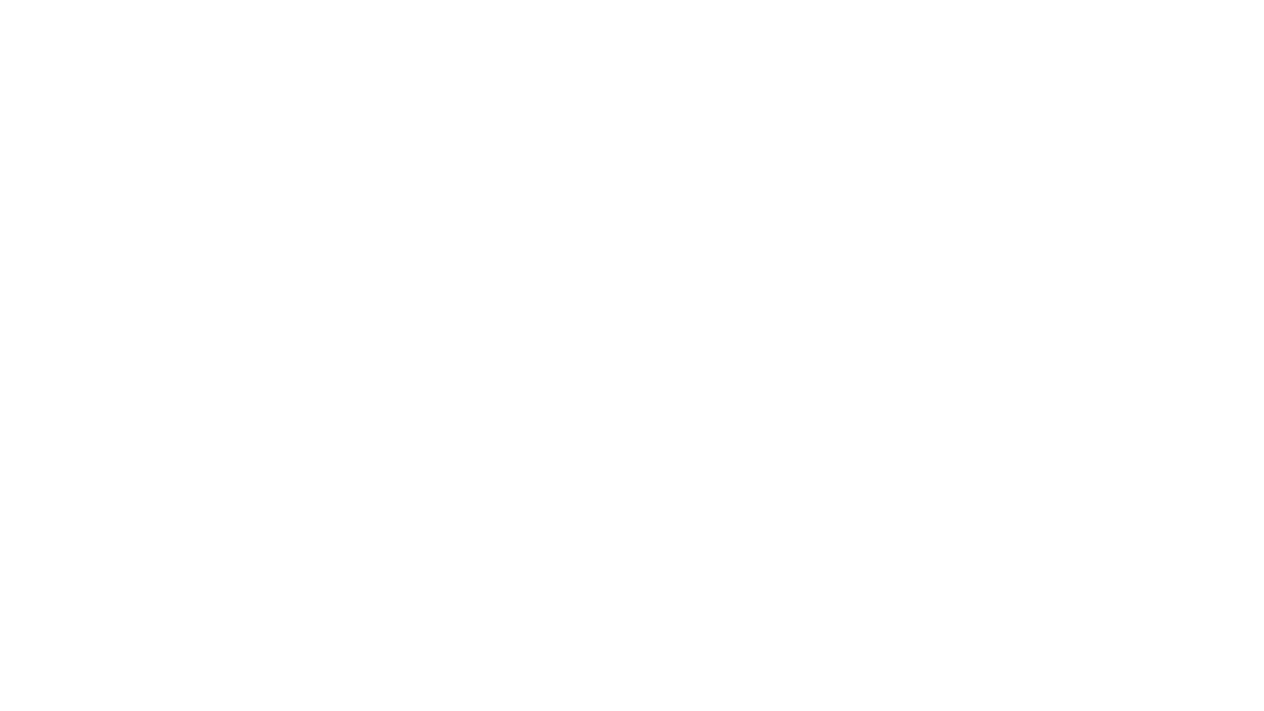scroll, scrollTop: 0, scrollLeft: 0, axis: both 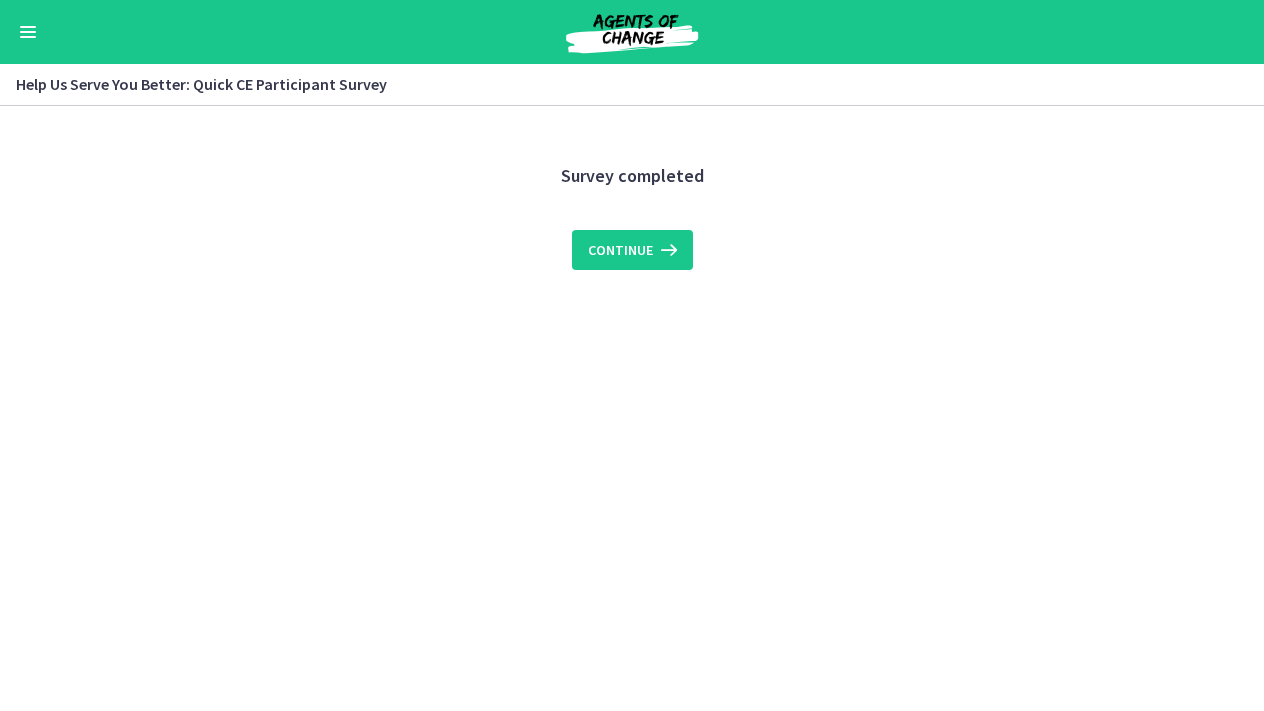 click on "Go to Dashboard" at bounding box center [632, 32] 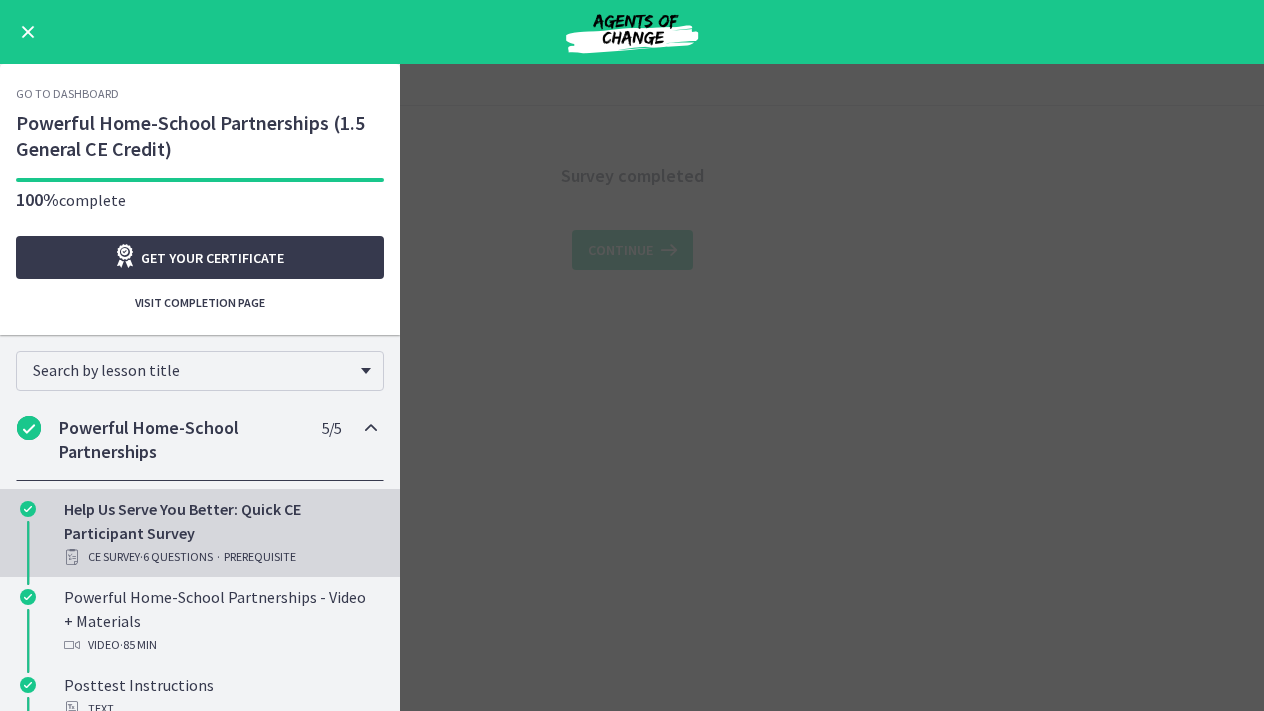 click on "Powerful Home-School Partnerships" at bounding box center [181, 440] 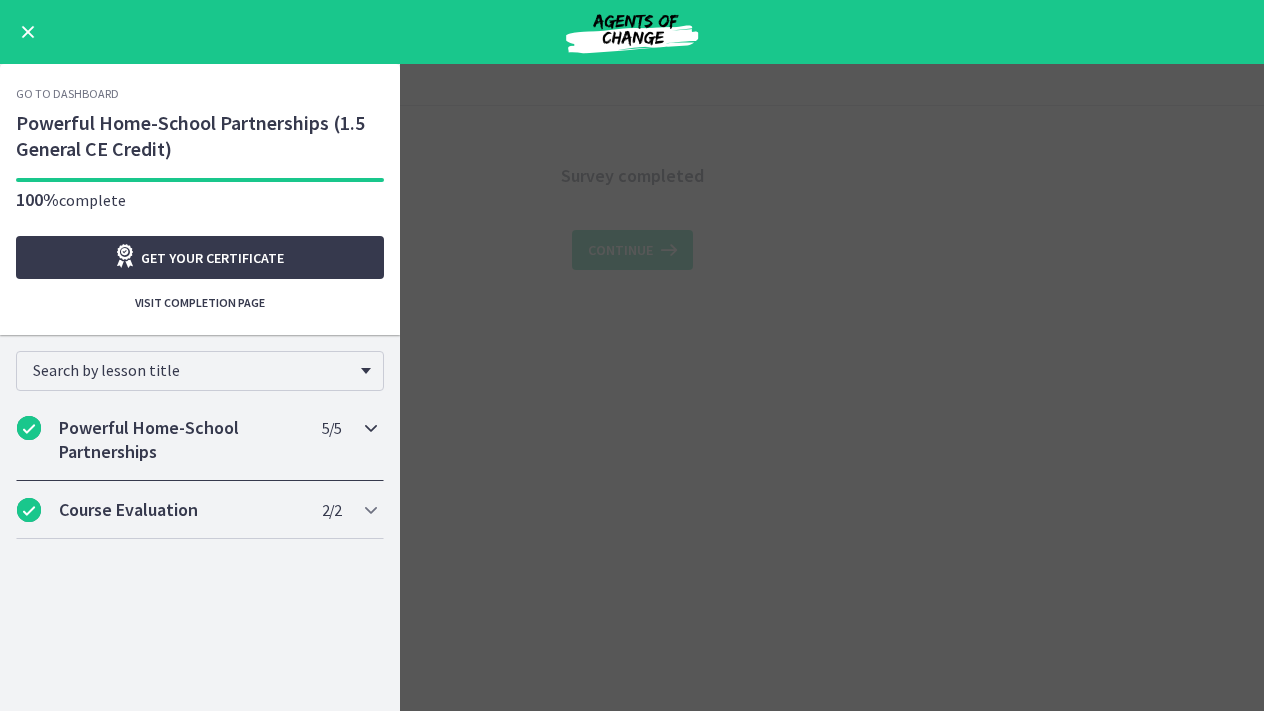 scroll, scrollTop: 0, scrollLeft: 0, axis: both 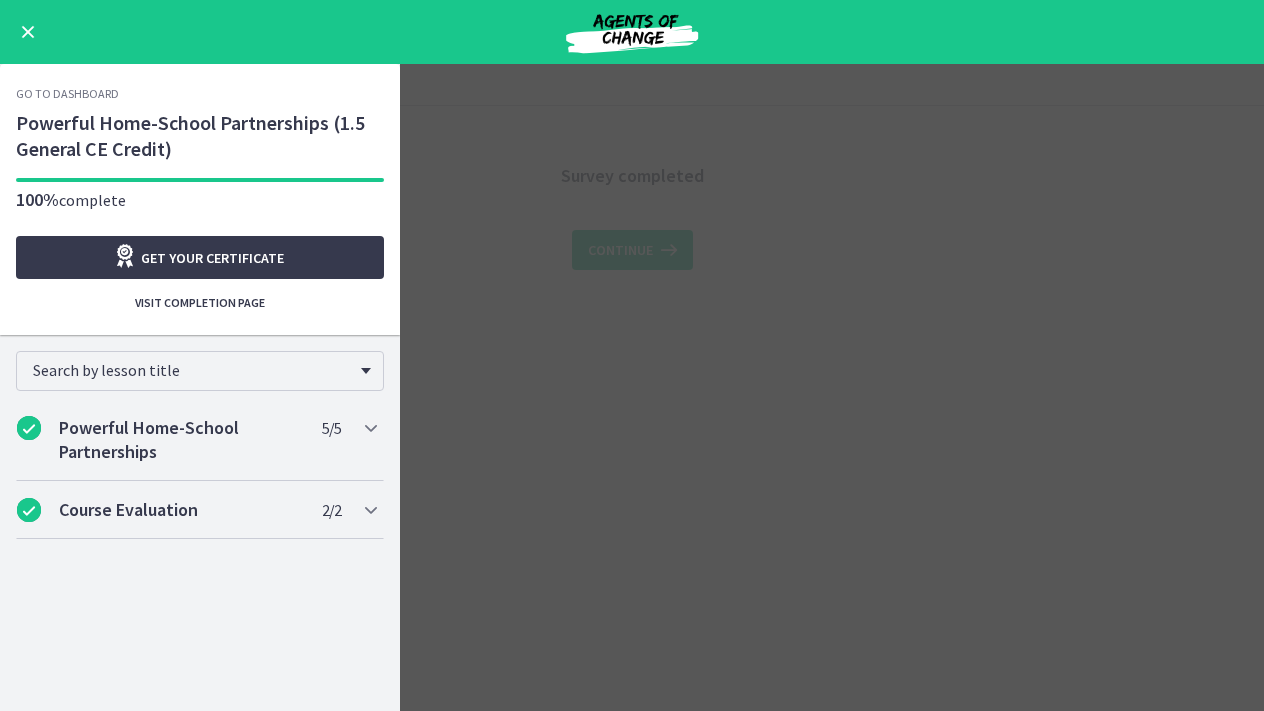 click on "Search by lesson title" at bounding box center [200, 367] 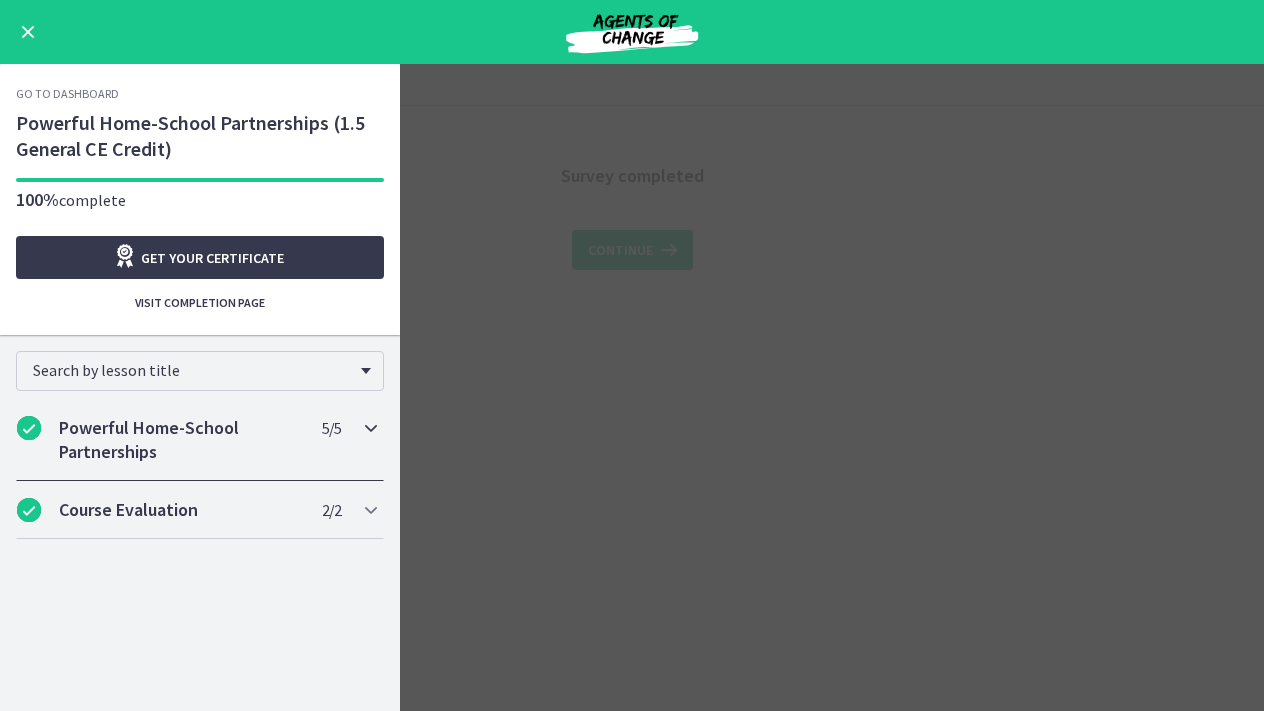 click on "Powerful Home-School Partnerships
5  /  5
Completed" at bounding box center (200, 440) 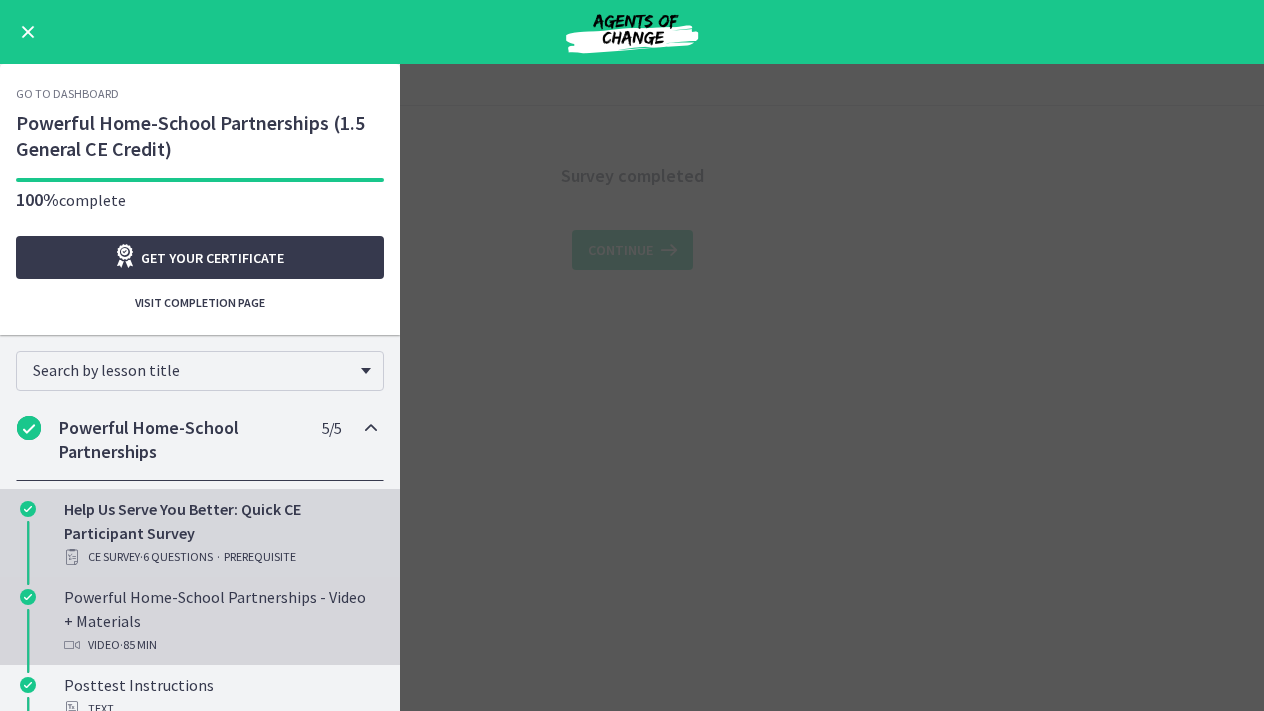 scroll, scrollTop: 0, scrollLeft: 0, axis: both 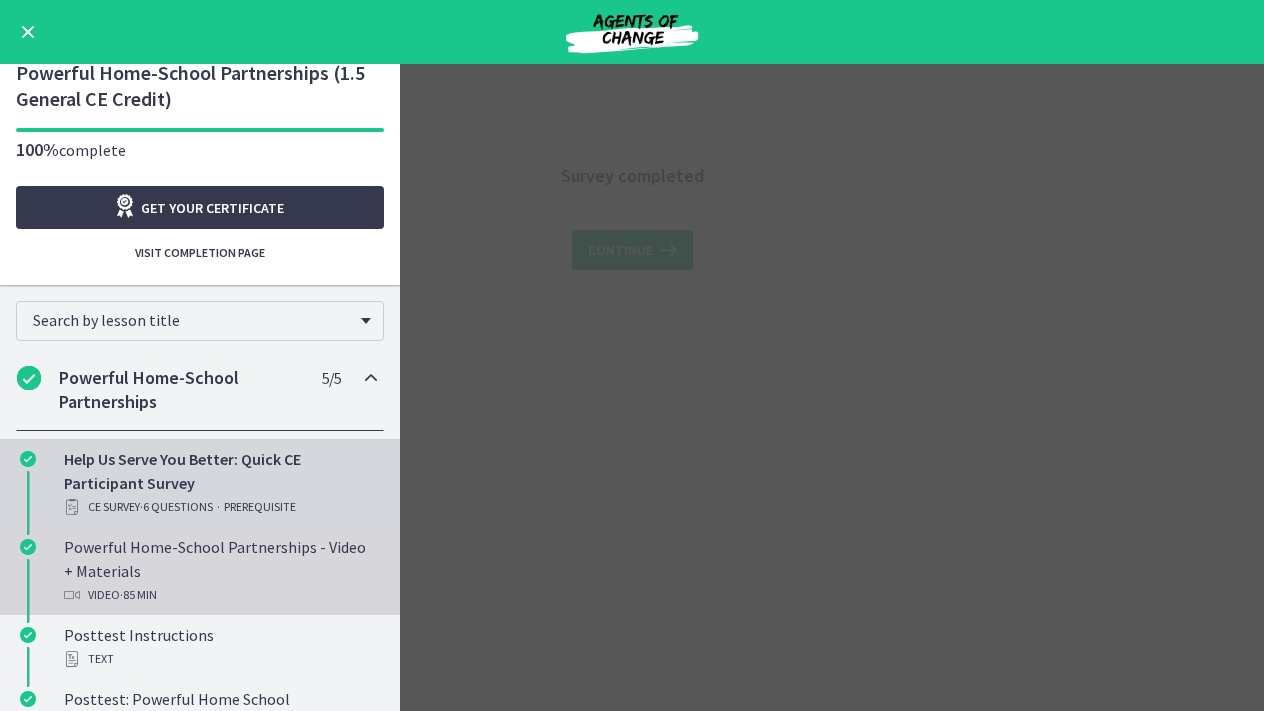 click on "Powerful Home-School Partnerships - Video + Materials
Video
·  85 min" at bounding box center [220, 571] 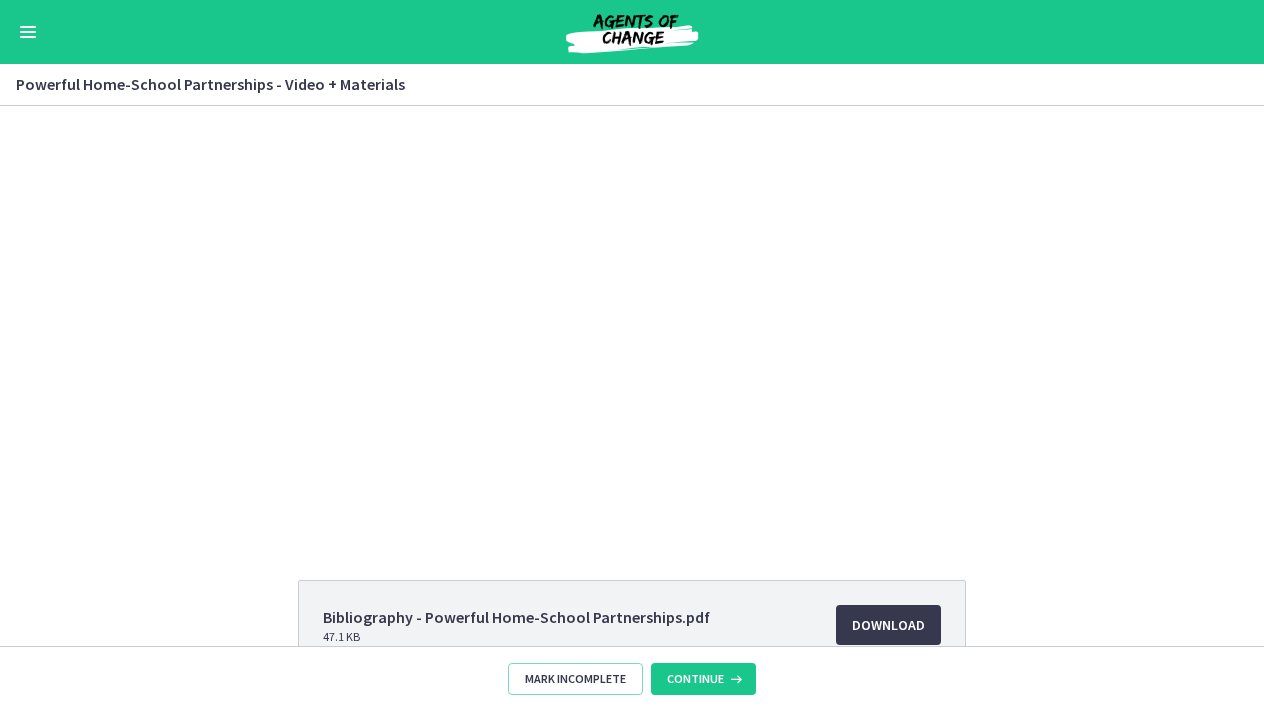 scroll, scrollTop: 0, scrollLeft: 0, axis: both 